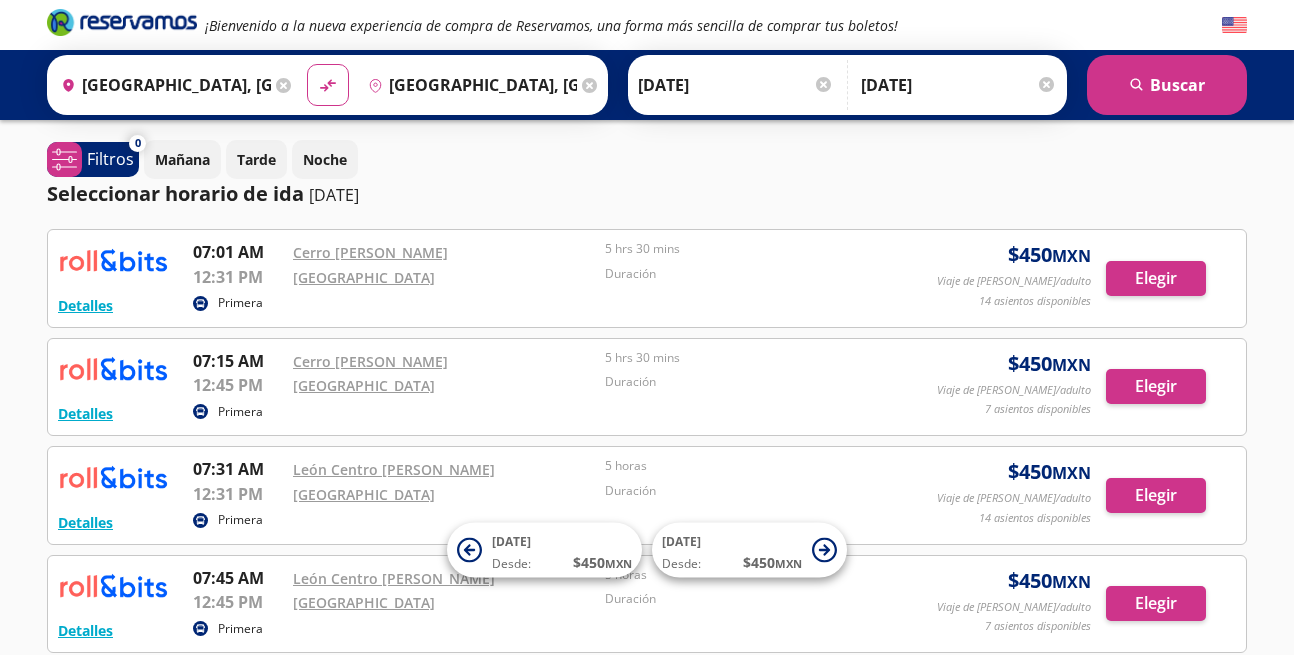 scroll, scrollTop: 0, scrollLeft: 0, axis: both 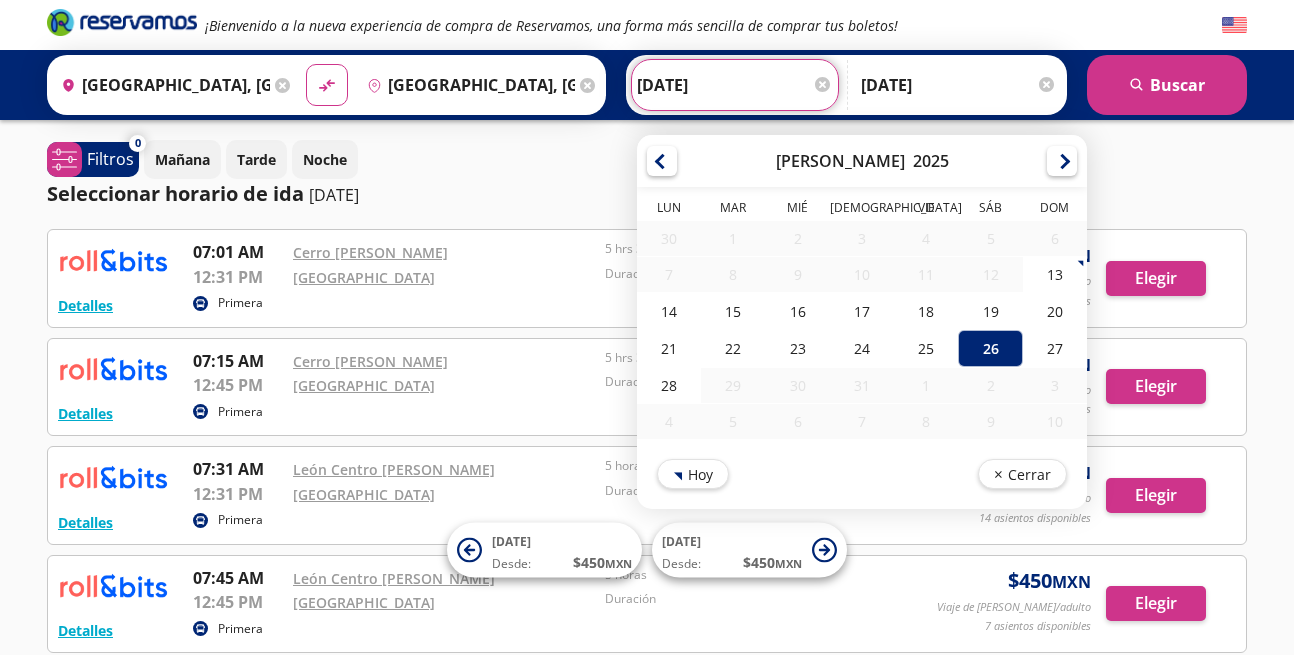click on "[DATE]" at bounding box center [735, 85] 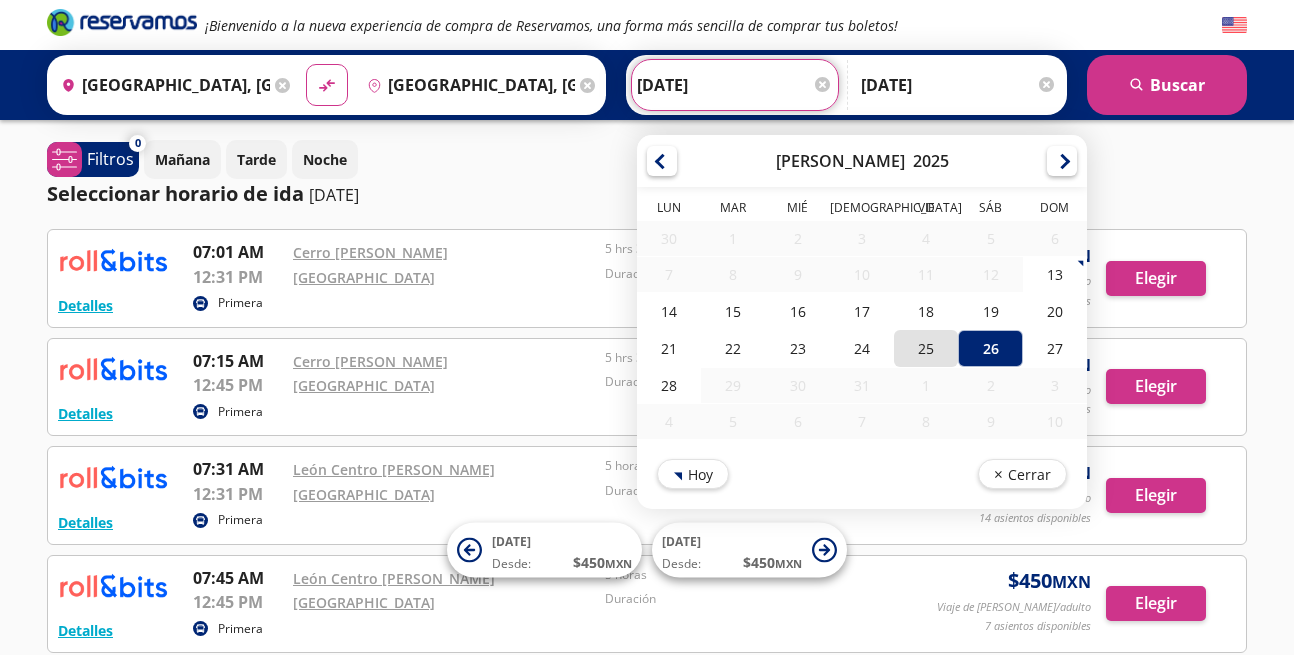 click on "25" at bounding box center (926, 348) 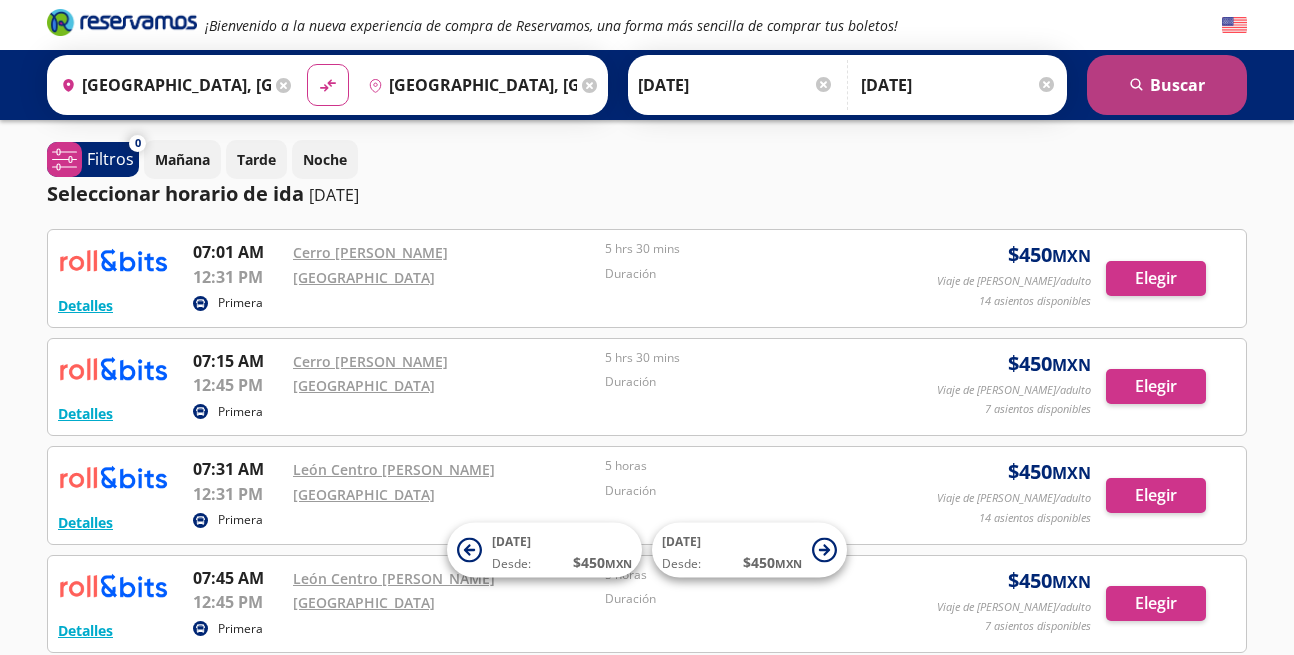 click on "search
[GEOGRAPHIC_DATA]" at bounding box center (1167, 85) 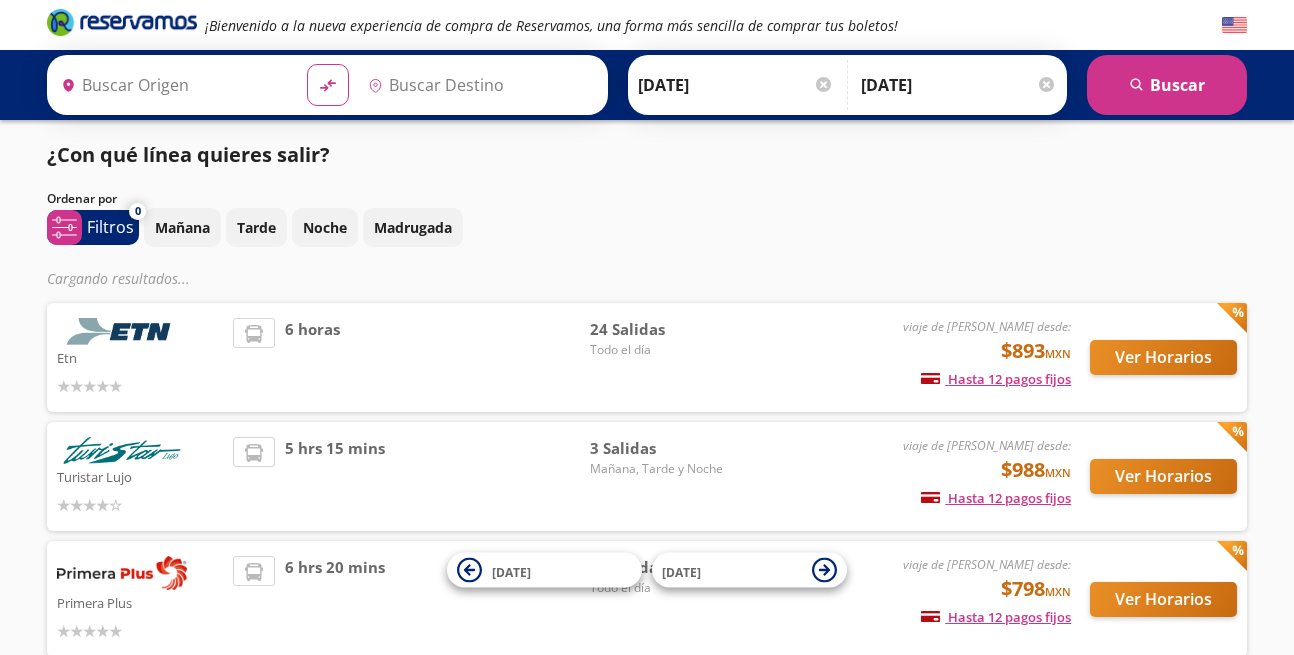 type on "[GEOGRAPHIC_DATA], [GEOGRAPHIC_DATA]" 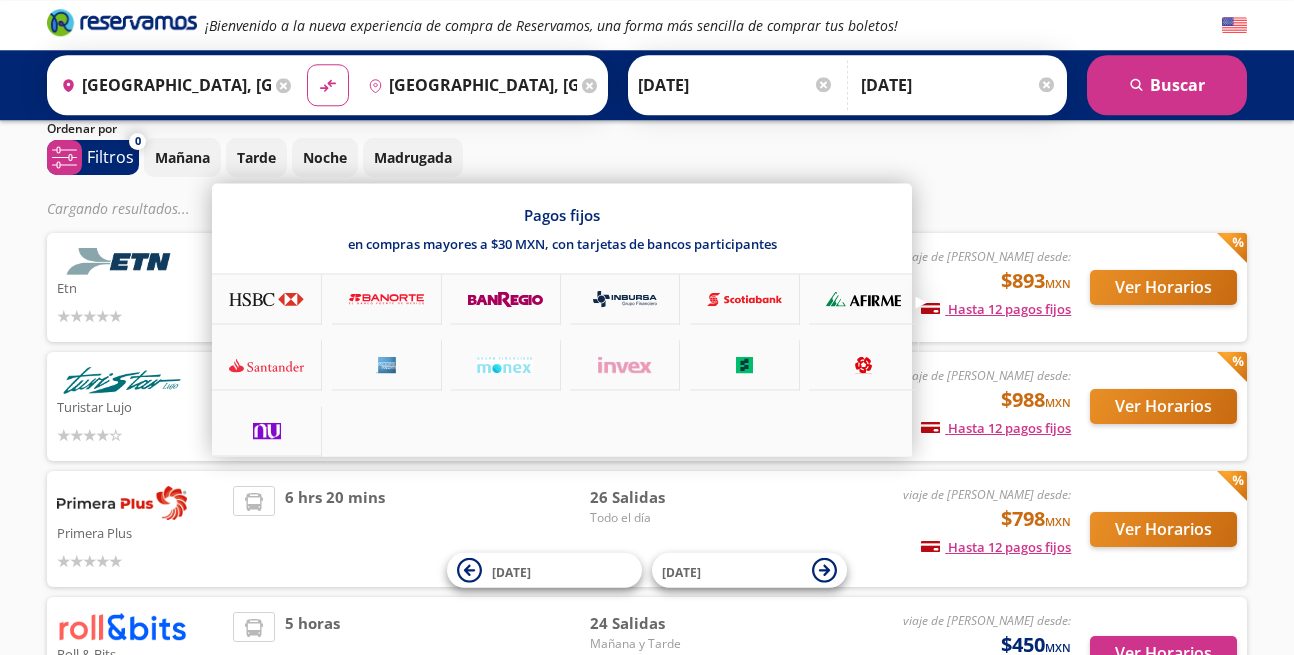scroll, scrollTop: 238, scrollLeft: 0, axis: vertical 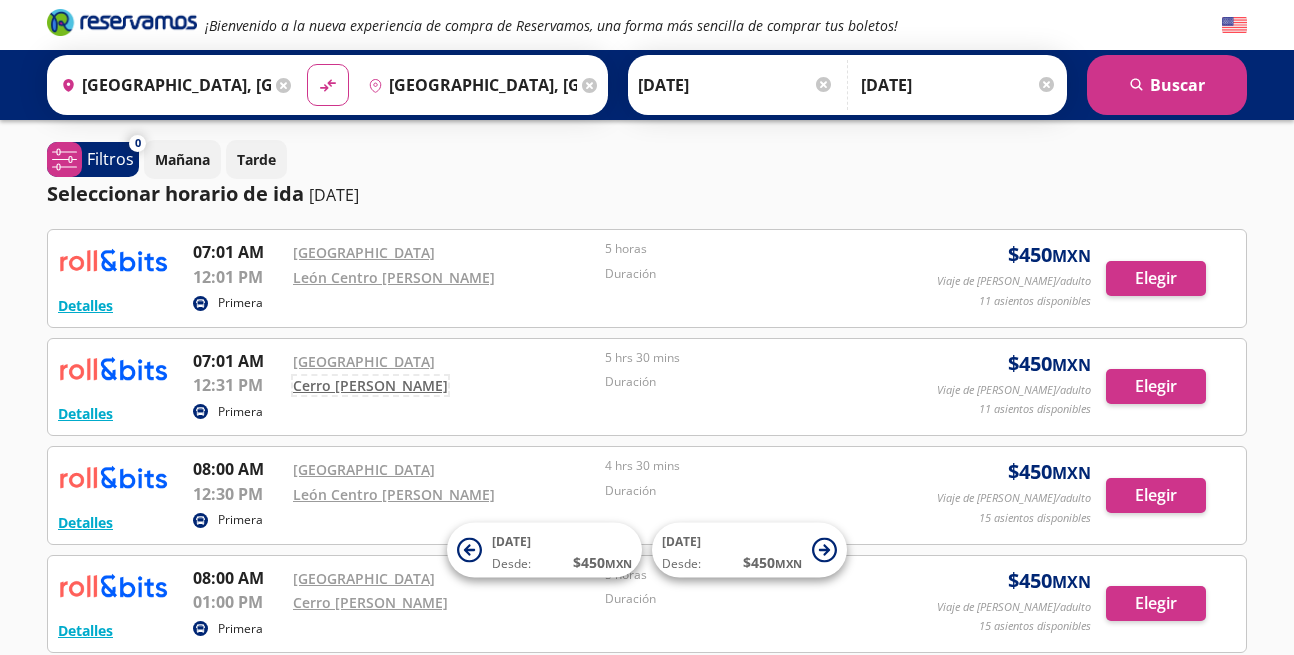 click on "Cerro [PERSON_NAME]" at bounding box center [370, 385] 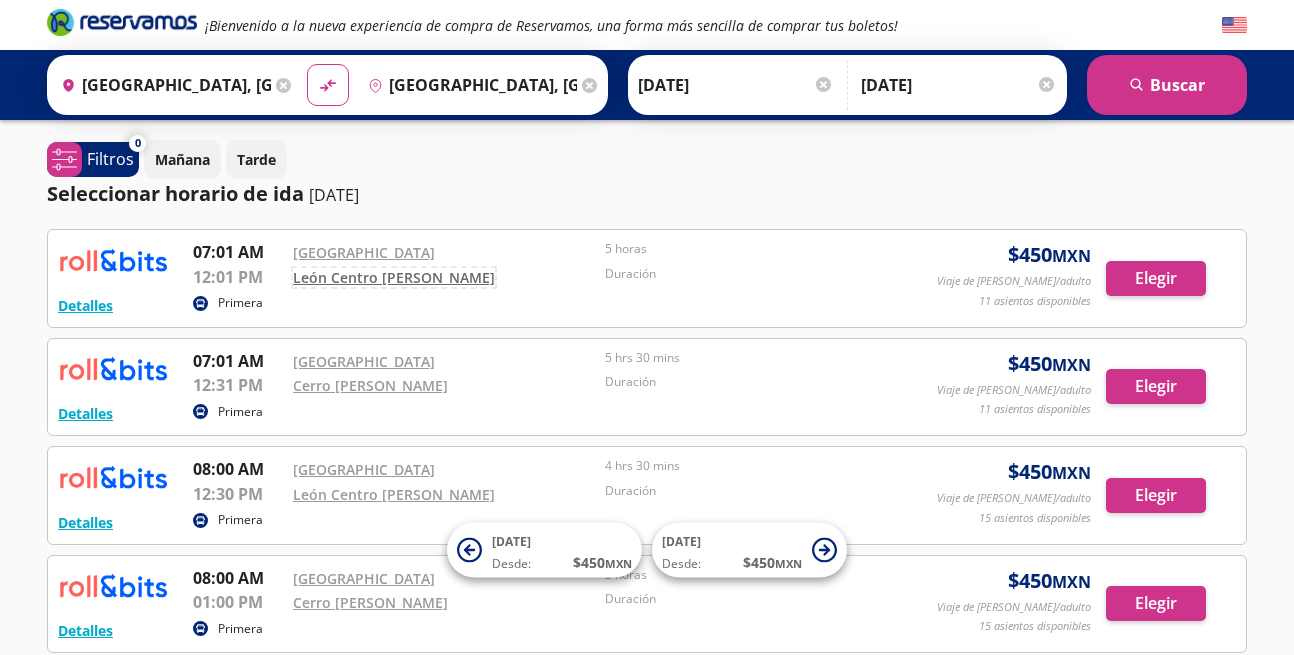 click on "León Centro [PERSON_NAME]" at bounding box center (394, 277) 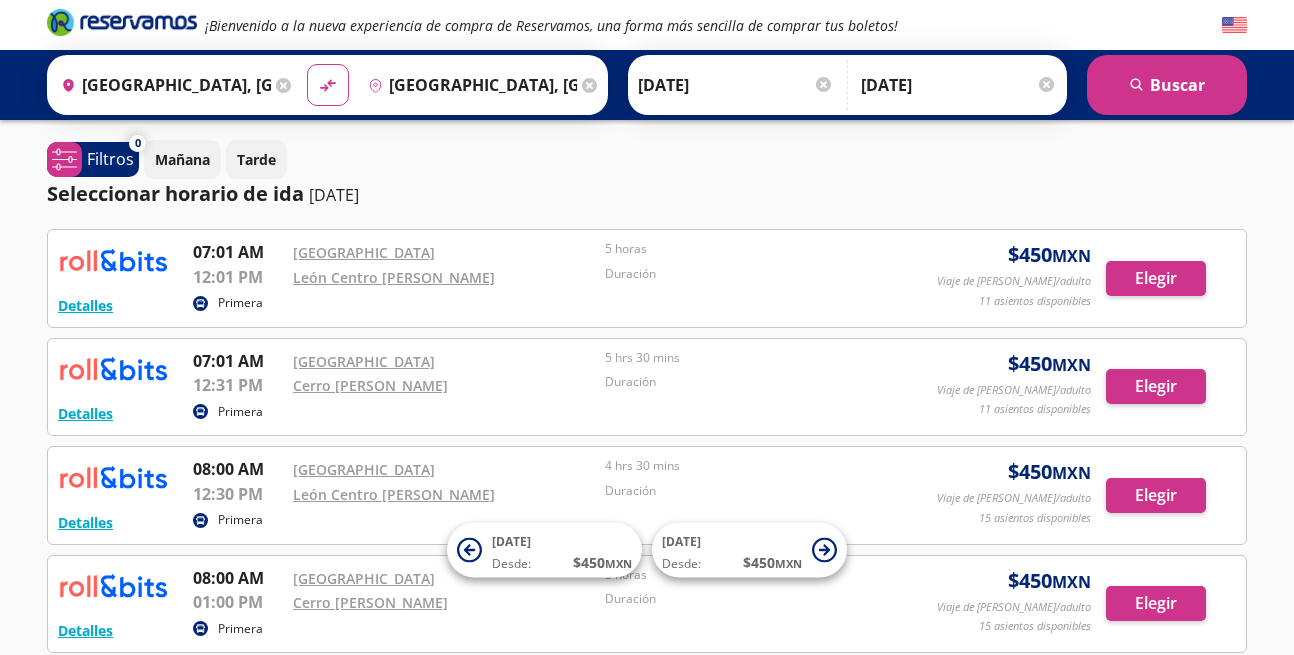 click on "[GEOGRAPHIC_DATA], [GEOGRAPHIC_DATA]" at bounding box center (469, 85) 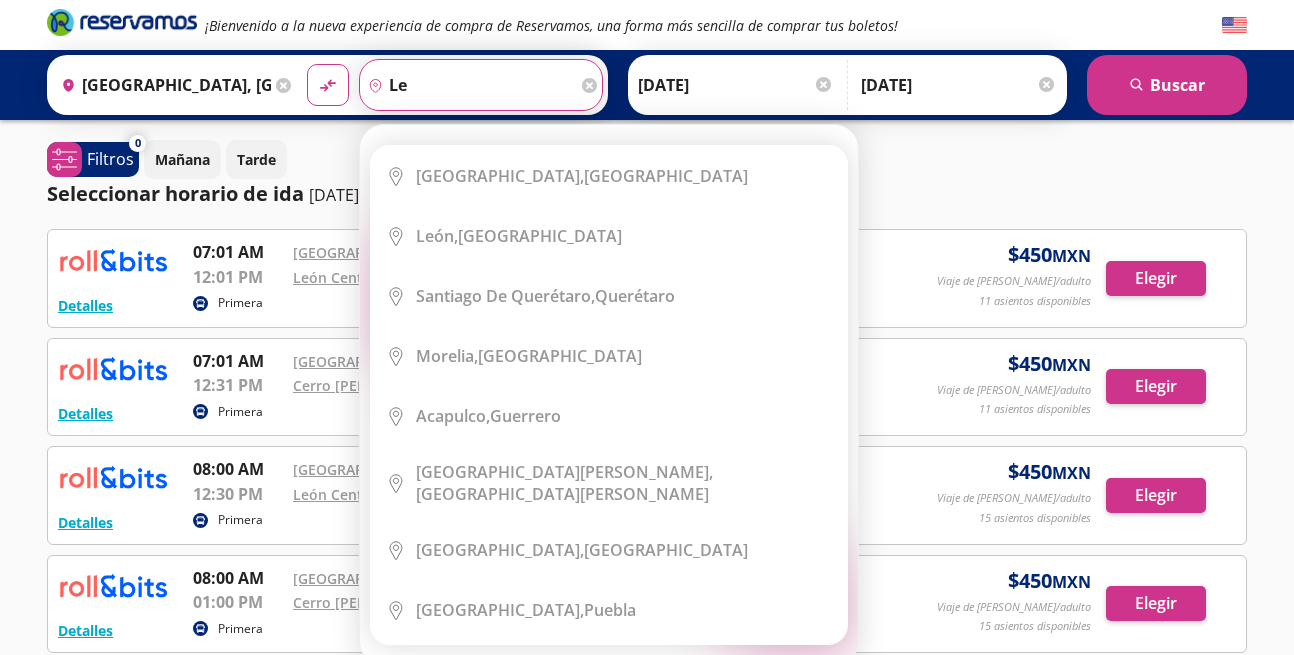 type on "l" 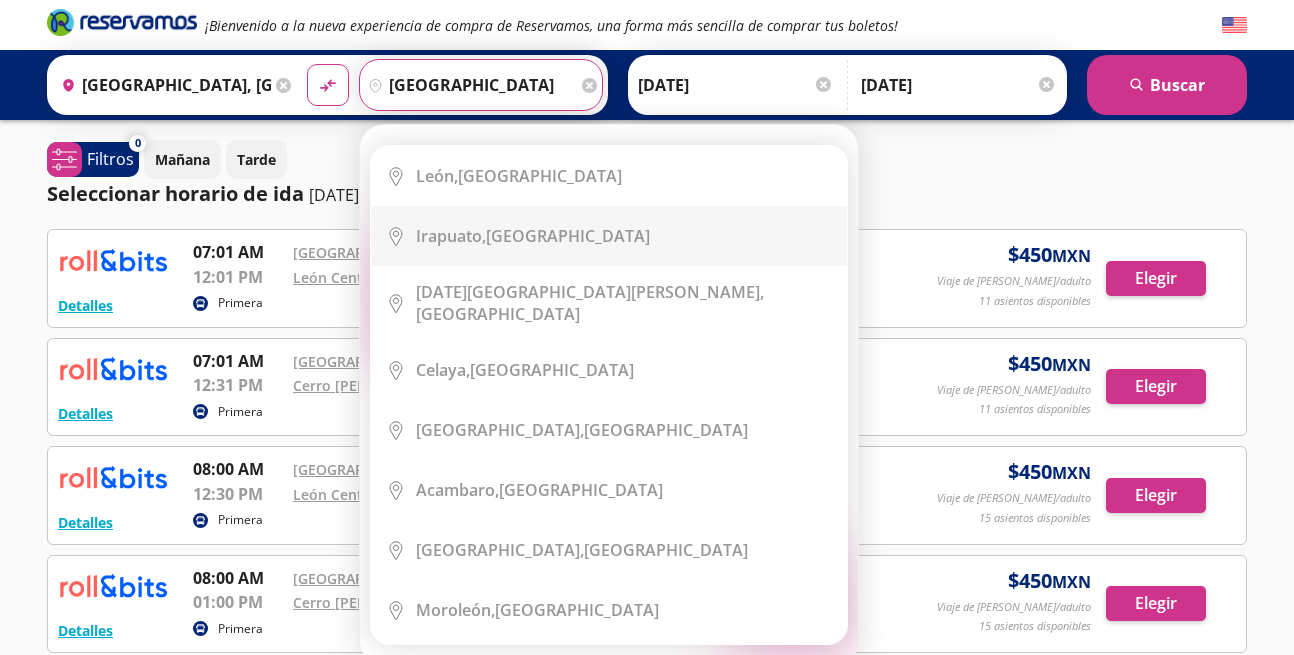 click on "material-symbols:compare-arrows-rounded" at bounding box center (328, 85) 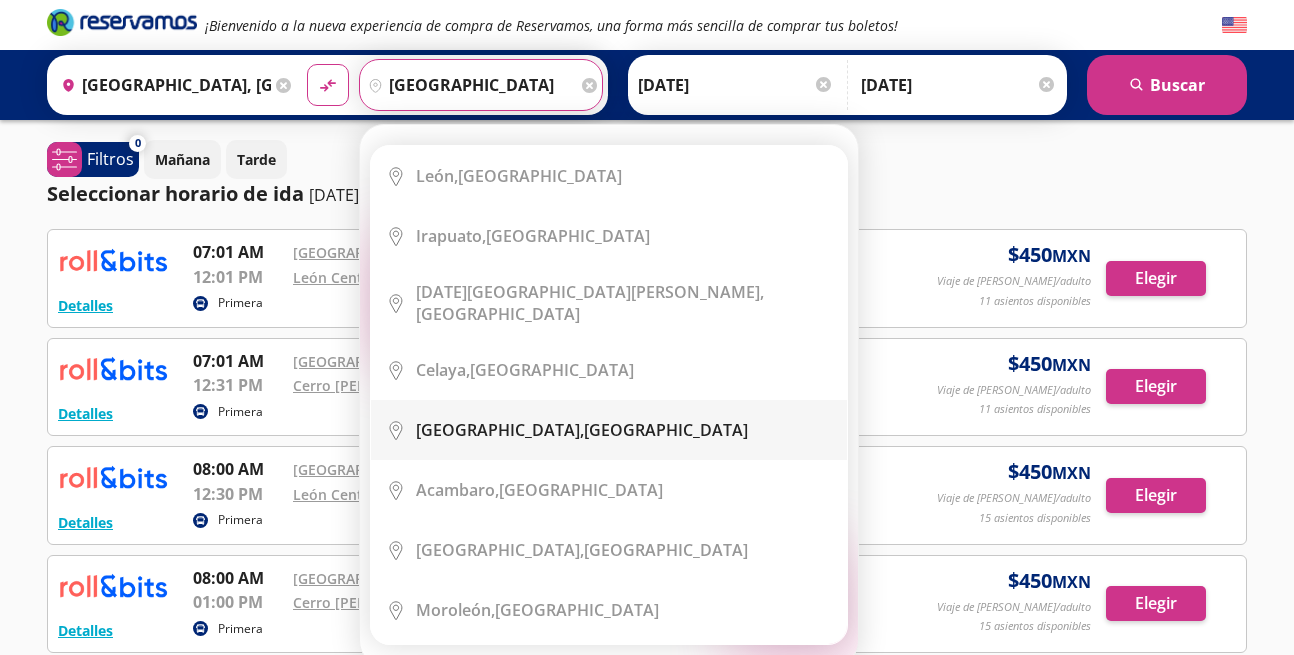 click on "[GEOGRAPHIC_DATA],  [GEOGRAPHIC_DATA]" at bounding box center [582, 430] 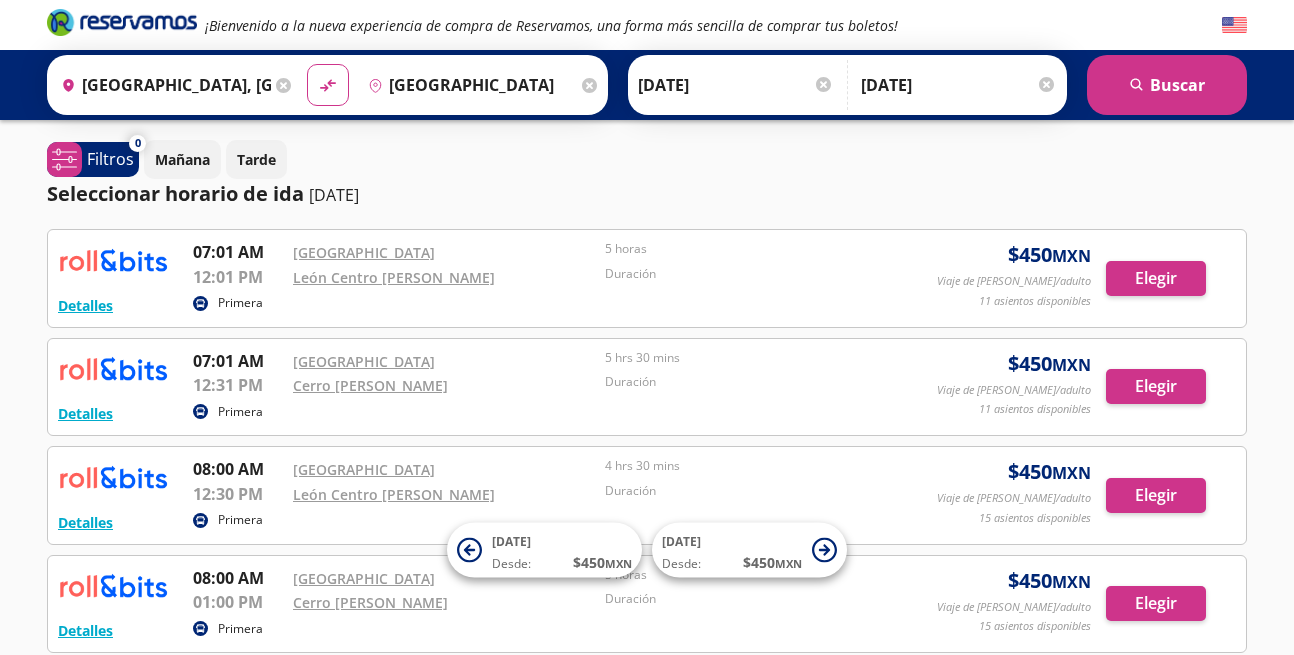 type on "[GEOGRAPHIC_DATA], [GEOGRAPHIC_DATA]" 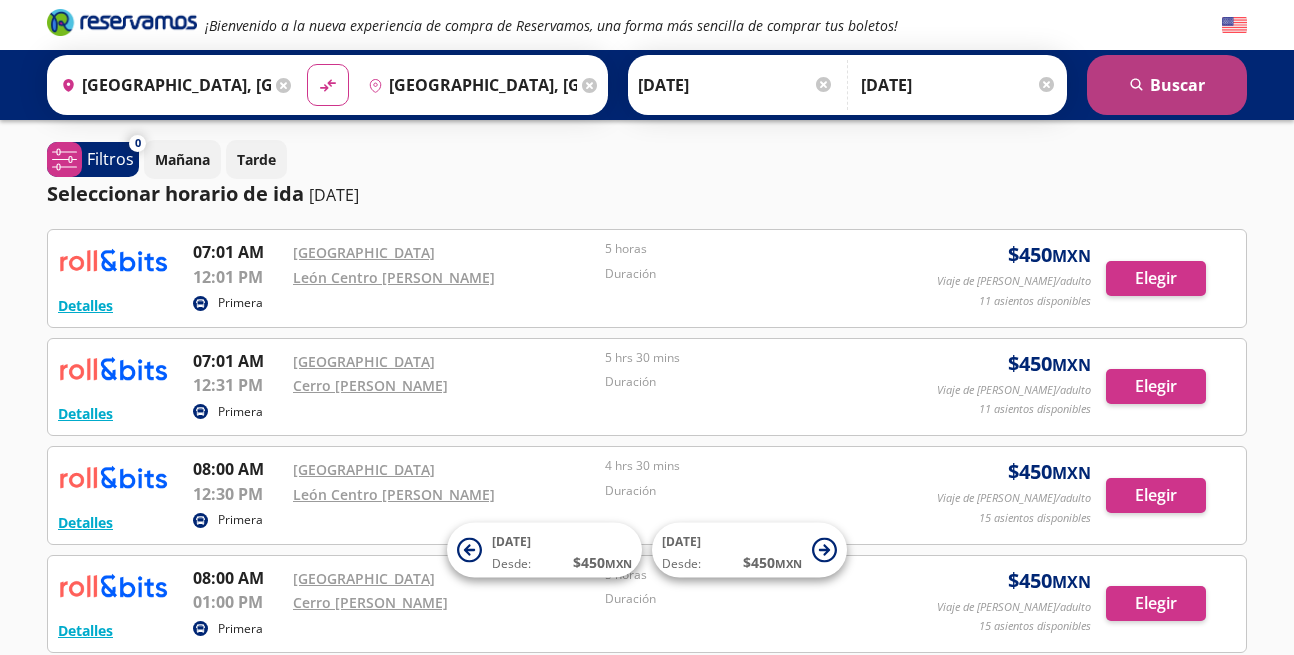 click on "search
[GEOGRAPHIC_DATA]" at bounding box center [1167, 85] 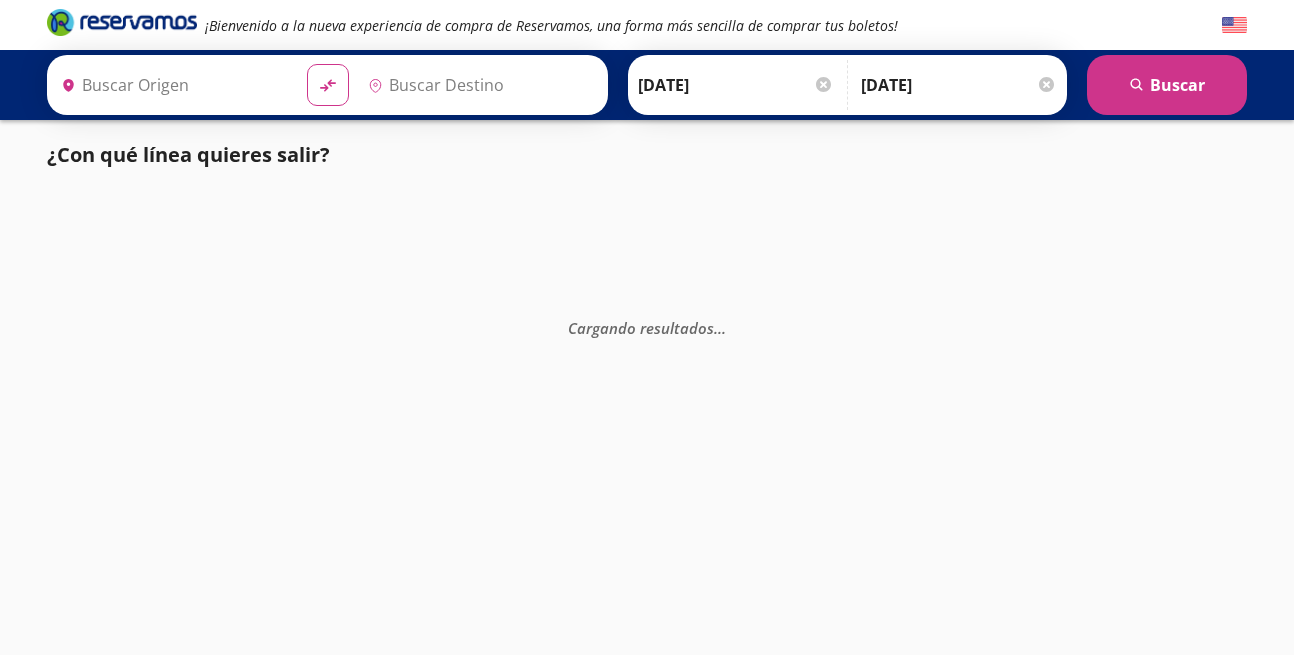 type on "[GEOGRAPHIC_DATA], [GEOGRAPHIC_DATA]" 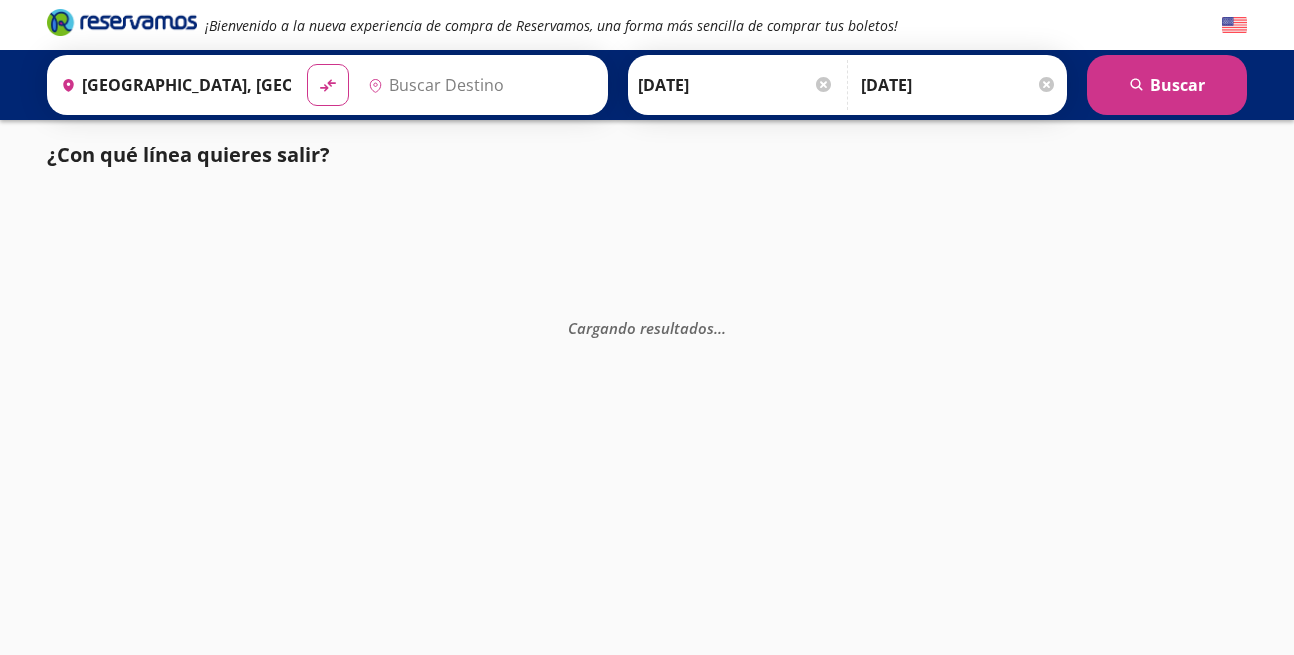 type on "[GEOGRAPHIC_DATA], [GEOGRAPHIC_DATA]" 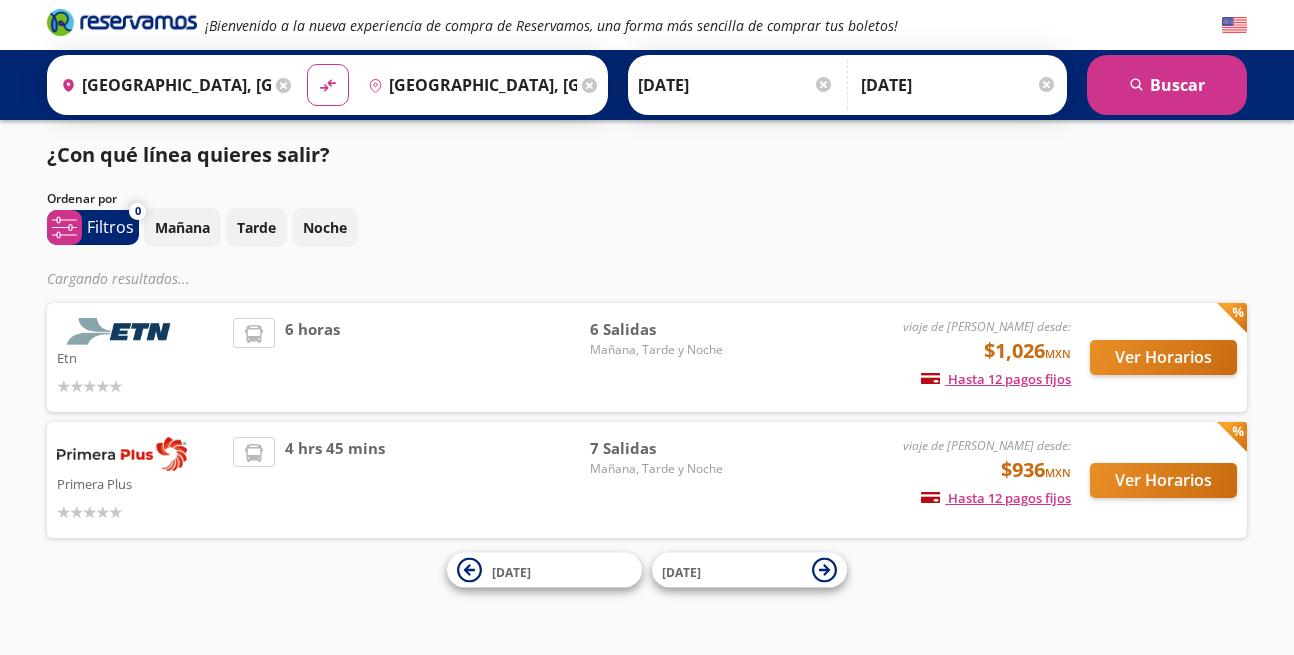 scroll, scrollTop: 1, scrollLeft: 0, axis: vertical 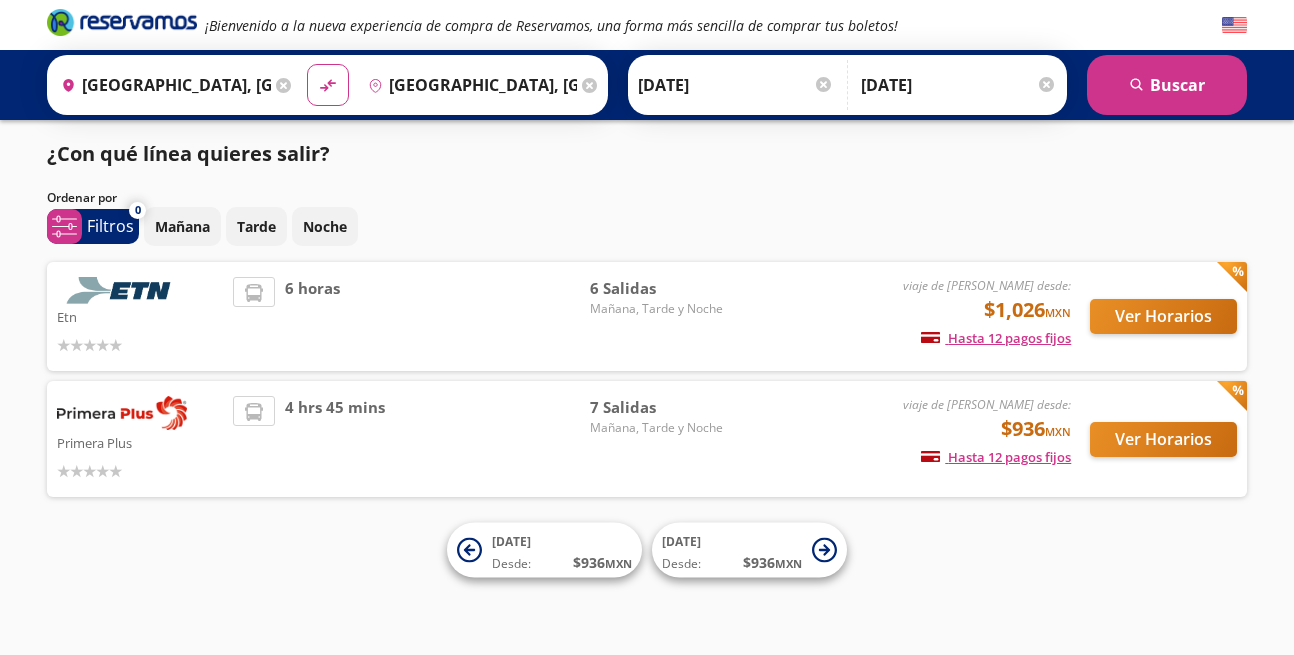 click at bounding box center [1046, 84] 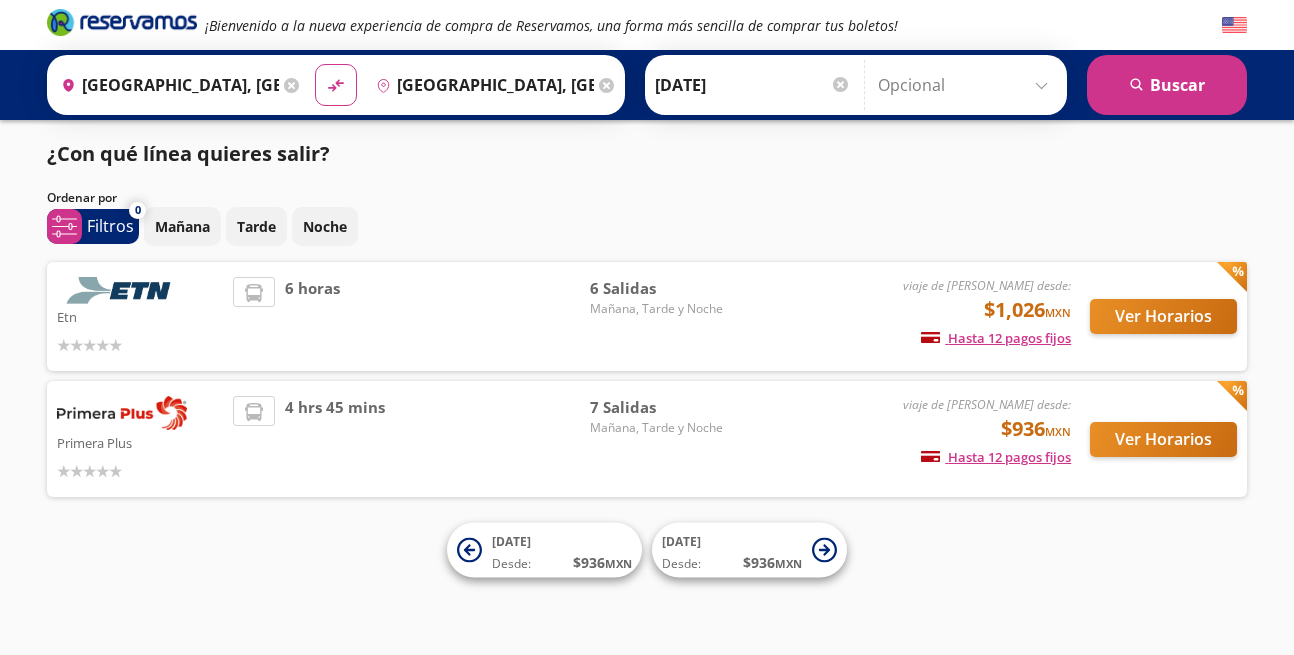 click 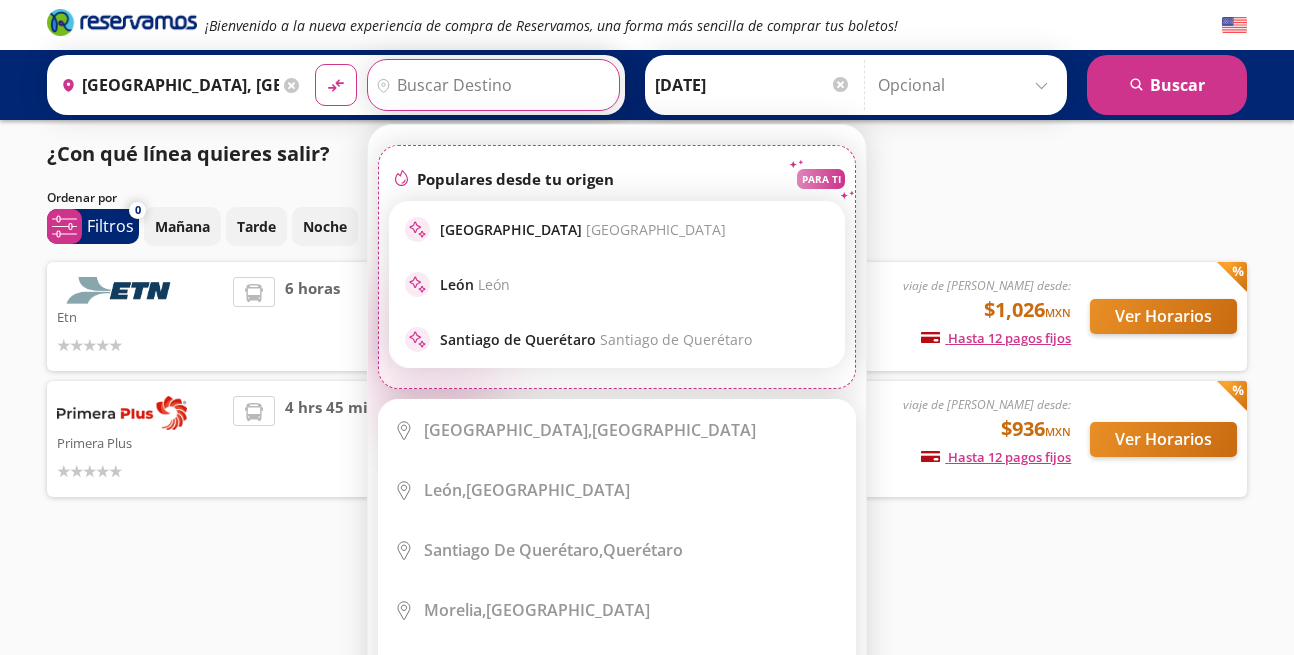 scroll, scrollTop: 0, scrollLeft: 0, axis: both 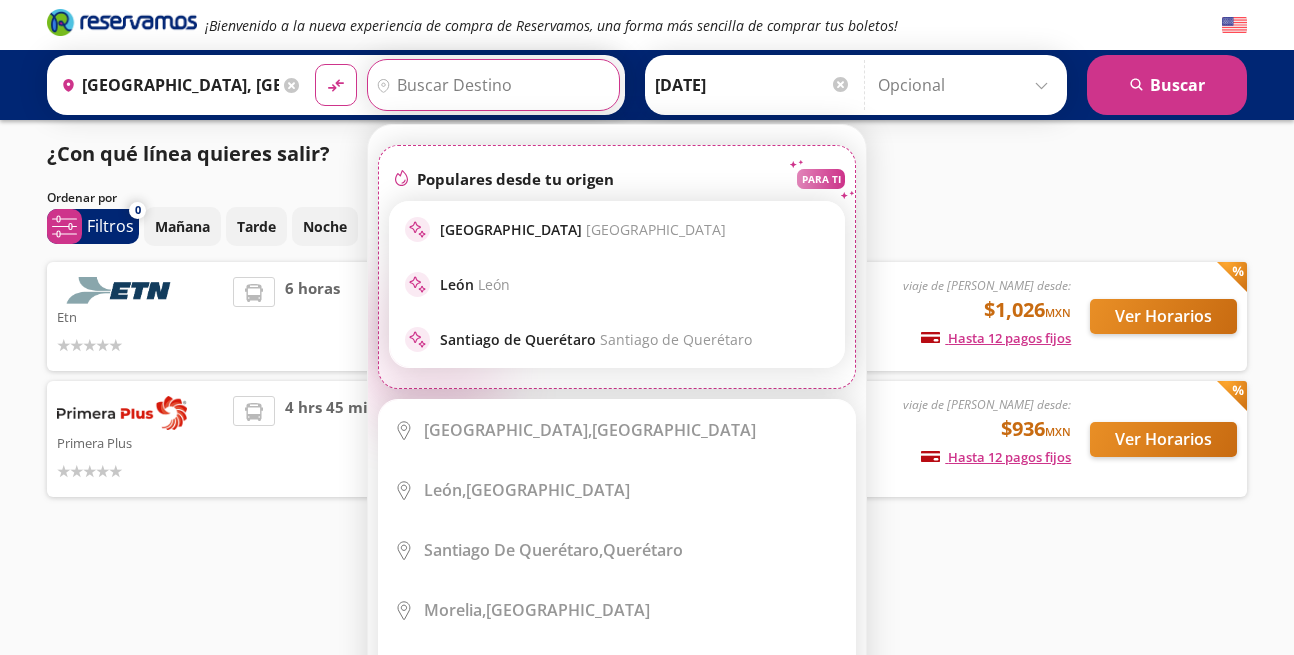 click on "Destino" at bounding box center (491, 85) 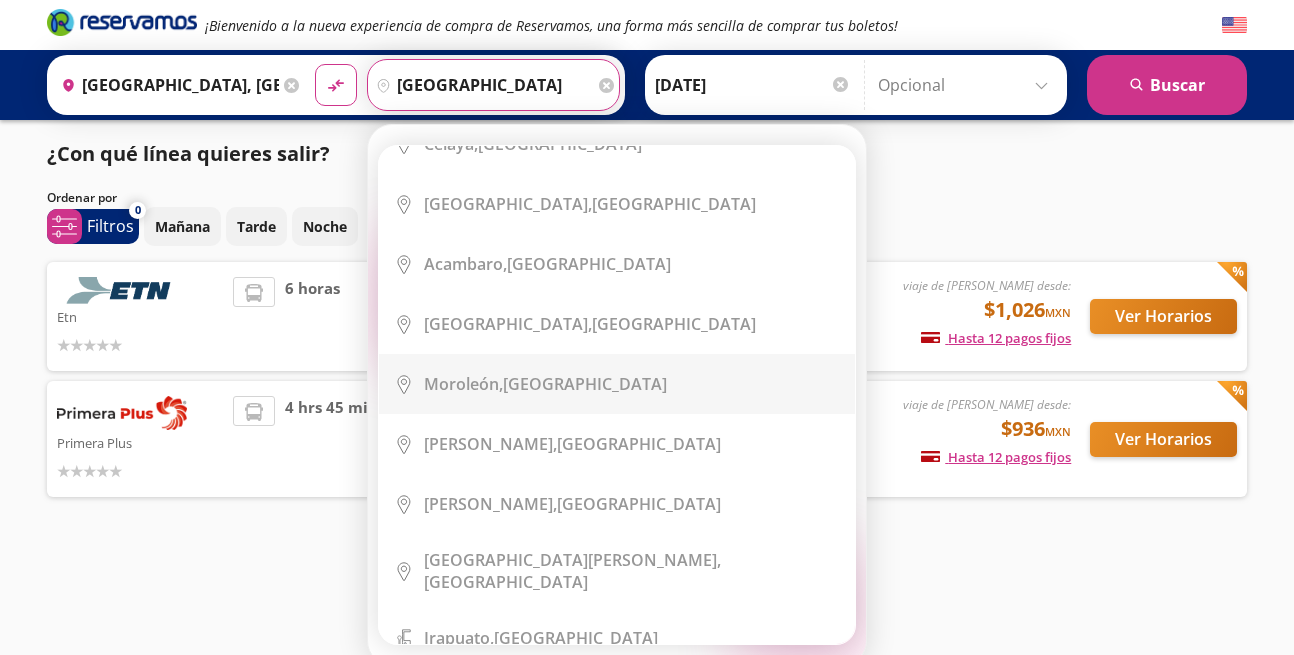 scroll, scrollTop: 264, scrollLeft: 0, axis: vertical 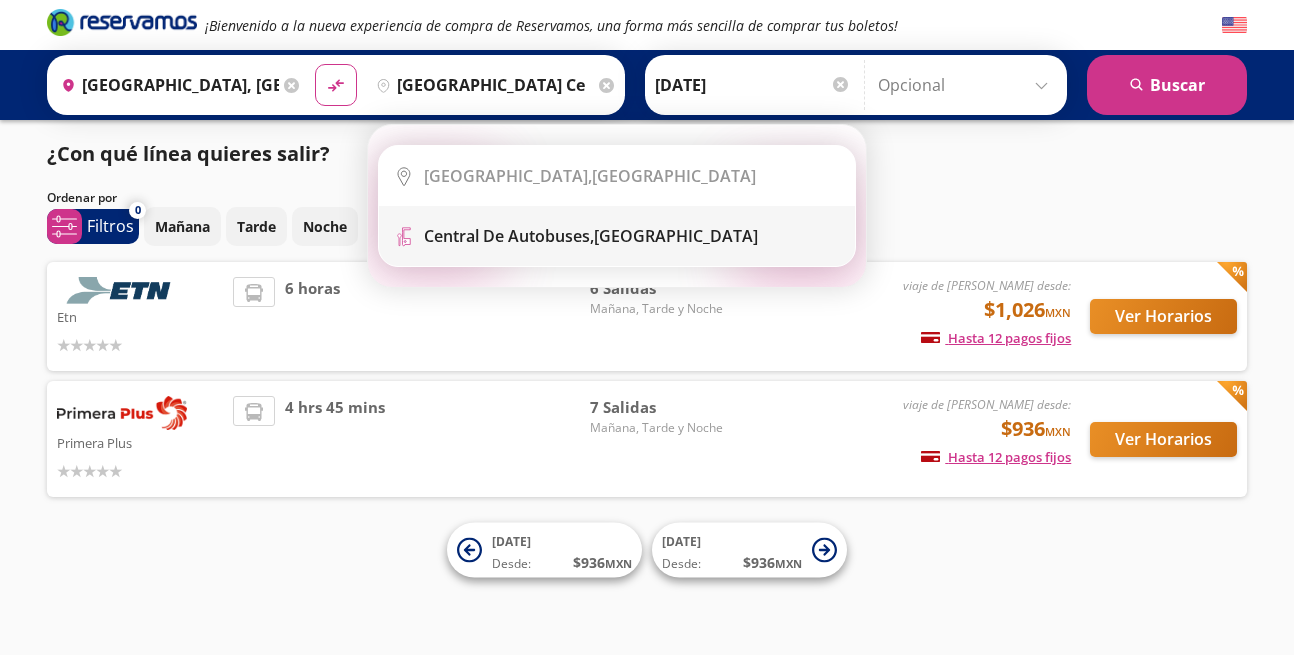 click on "Central de Autobuses," at bounding box center [509, 236] 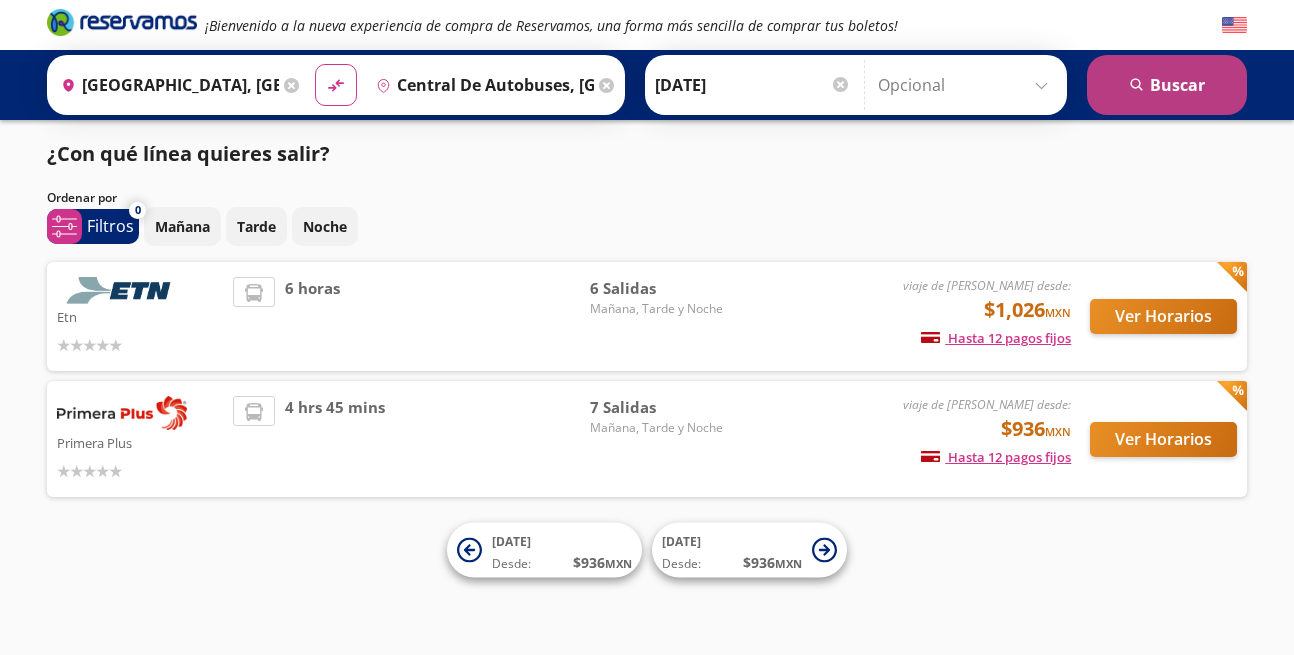 click on "search
[GEOGRAPHIC_DATA]" at bounding box center (1167, 85) 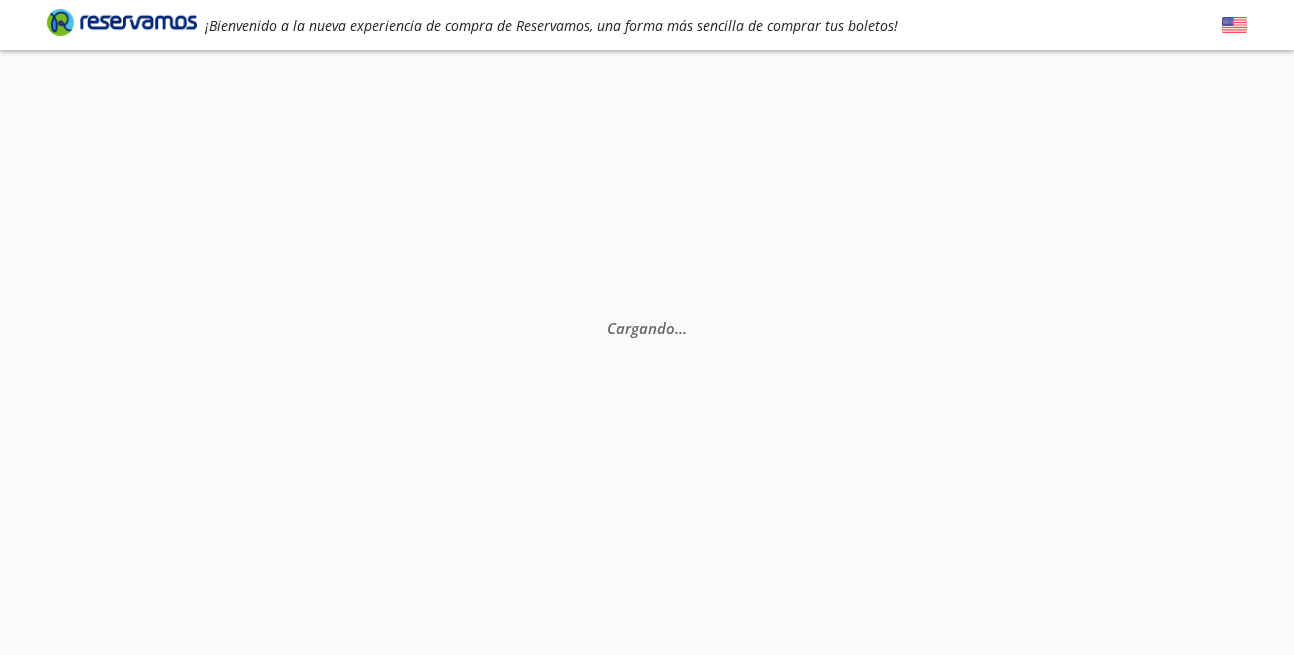 scroll, scrollTop: 0, scrollLeft: 0, axis: both 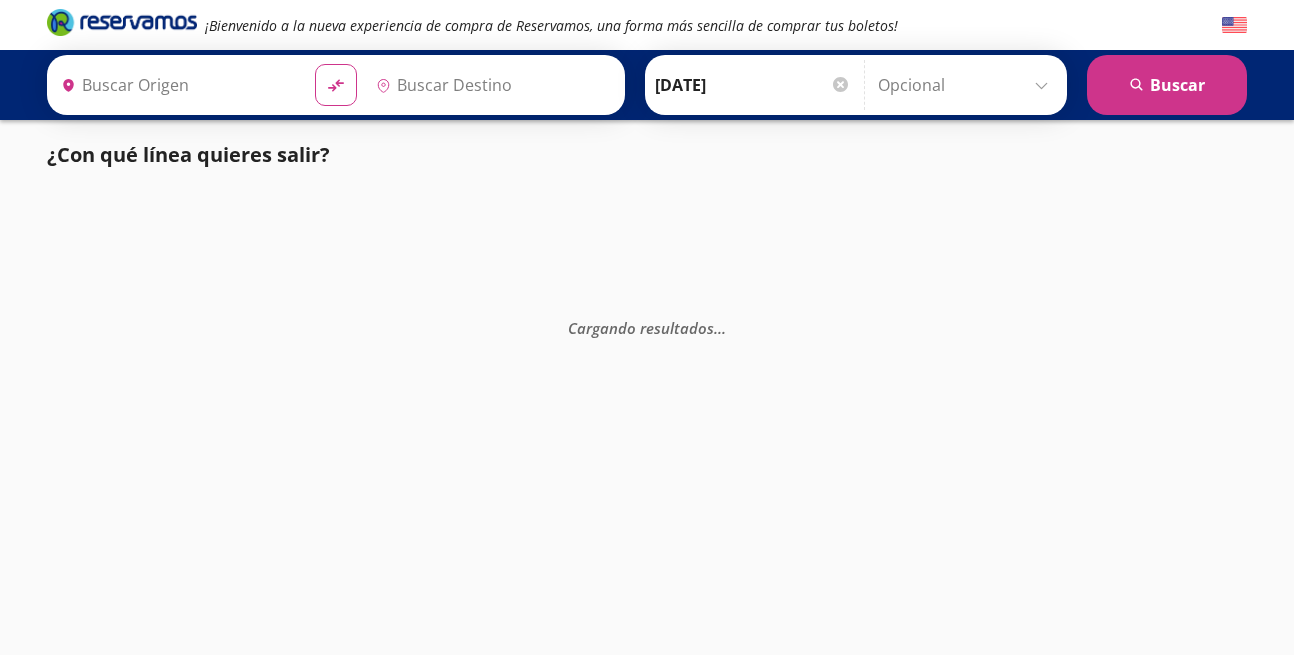 type on "[GEOGRAPHIC_DATA], [GEOGRAPHIC_DATA]" 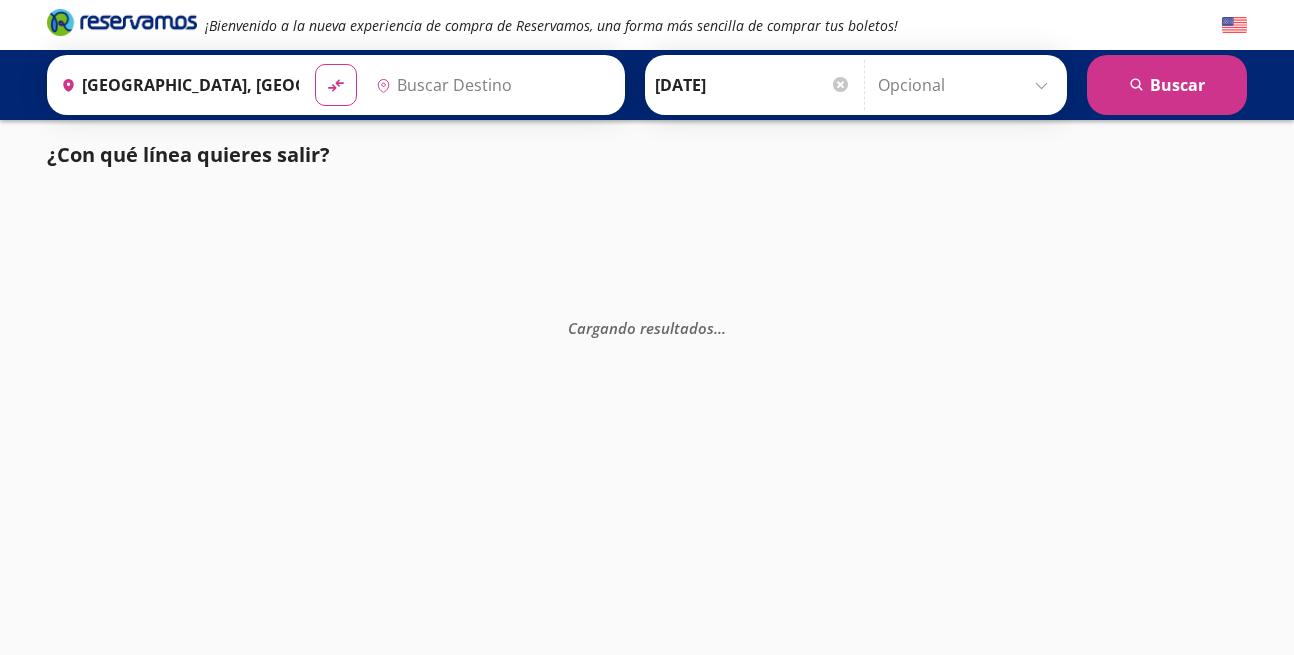 type on "Central de Autobuses, [GEOGRAPHIC_DATA]" 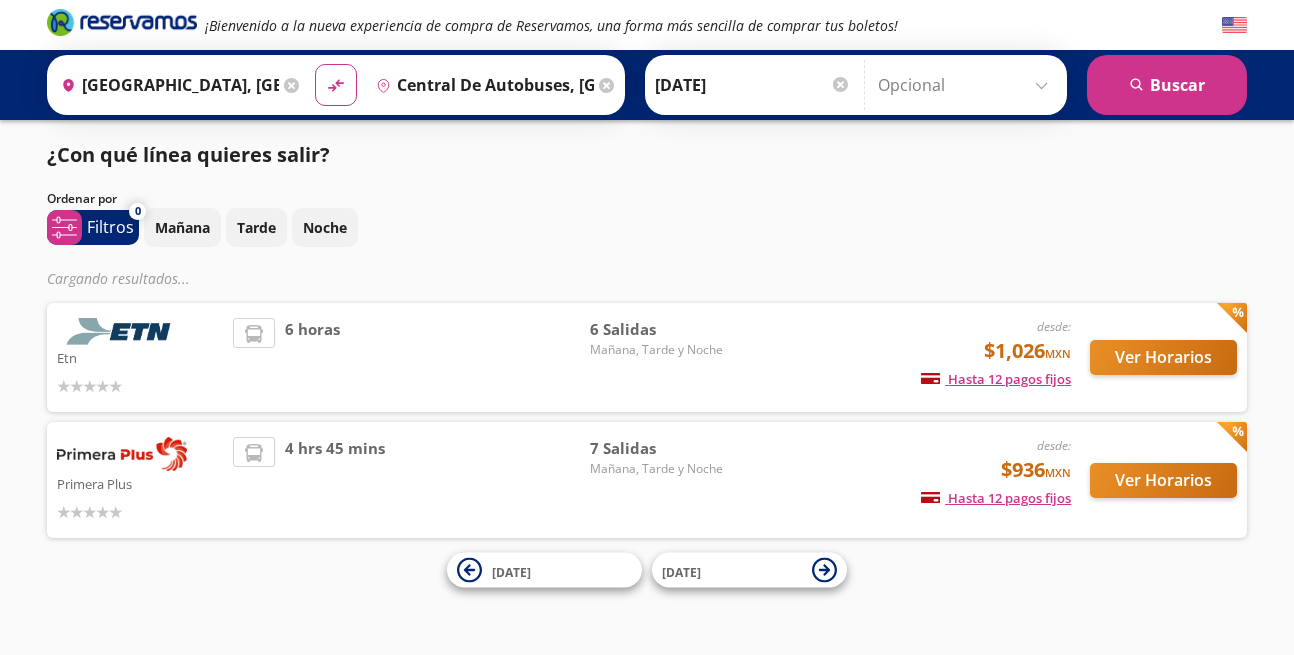 scroll, scrollTop: 1, scrollLeft: 0, axis: vertical 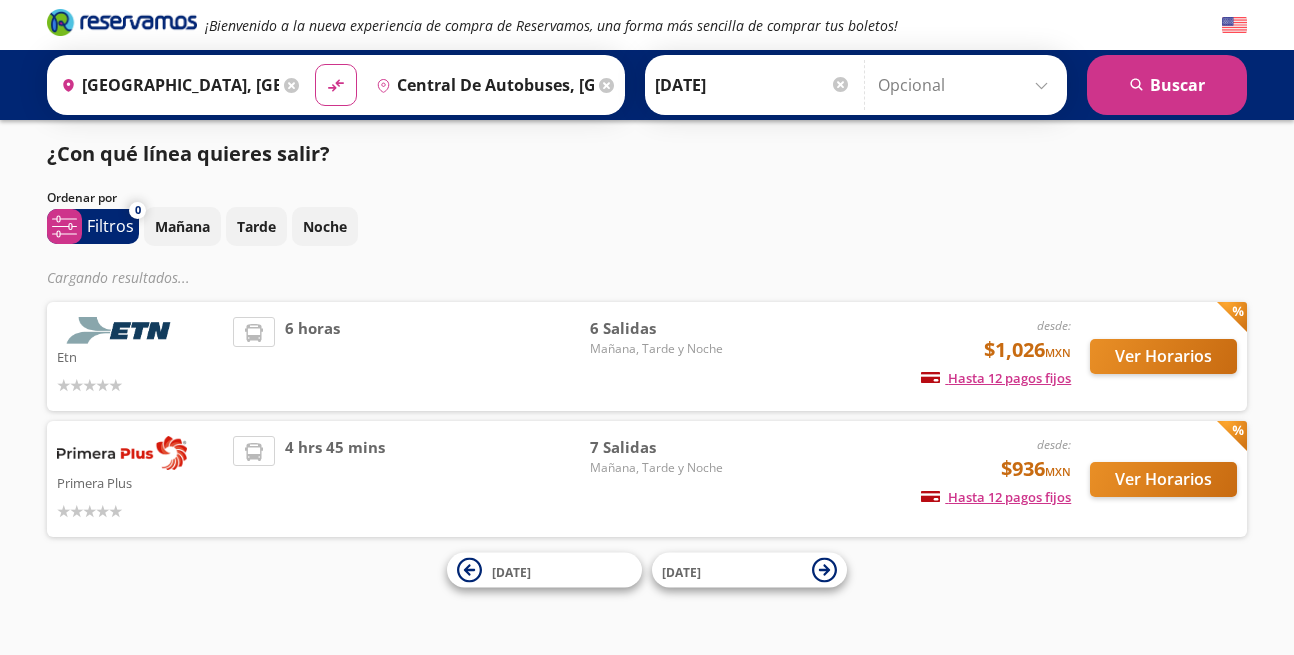click 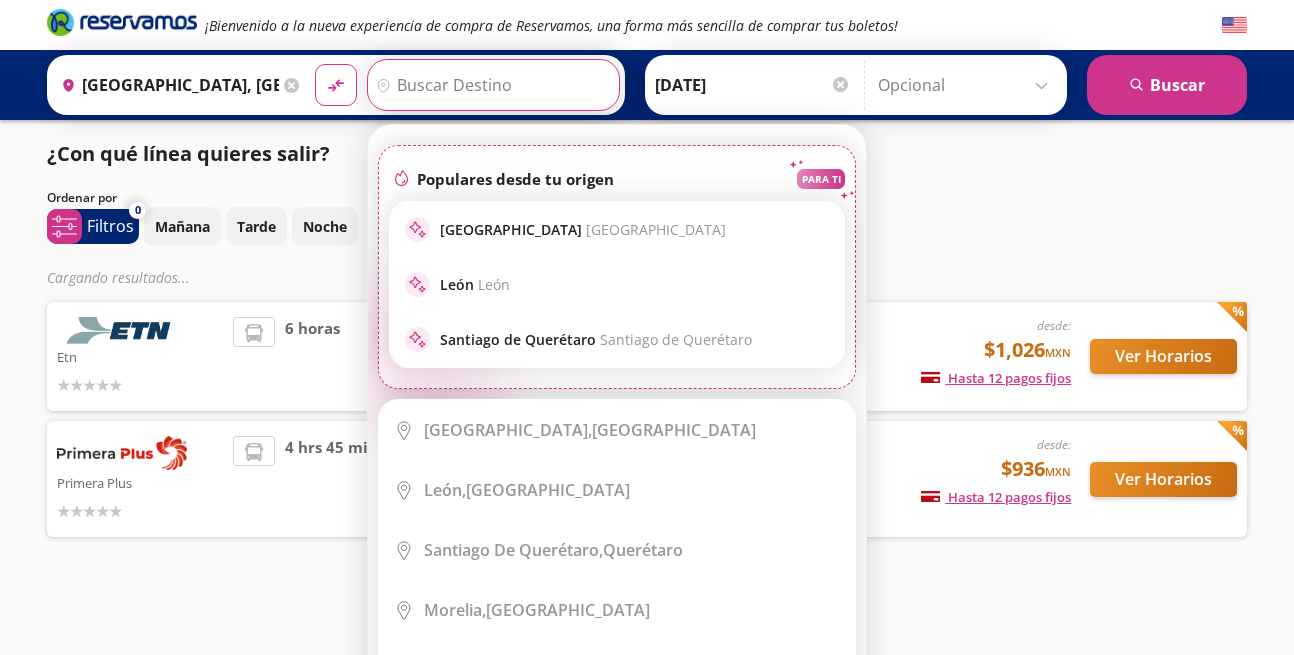 scroll, scrollTop: 0, scrollLeft: 0, axis: both 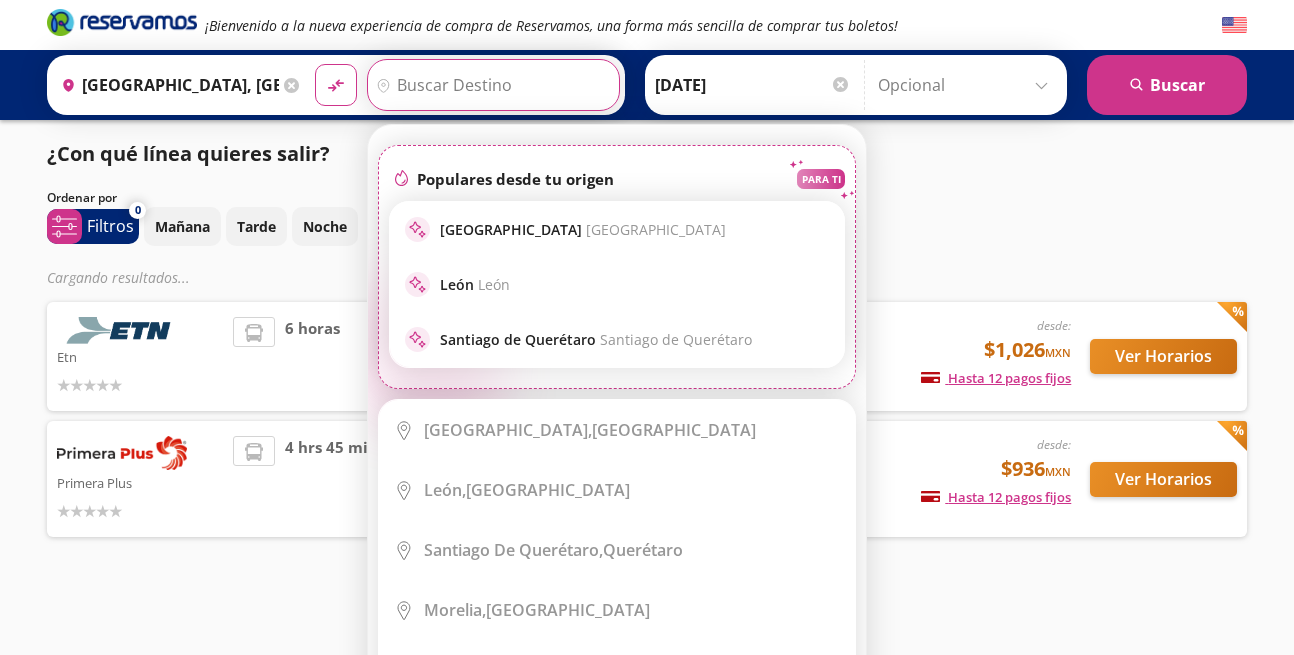 click on "Destino" at bounding box center [491, 85] 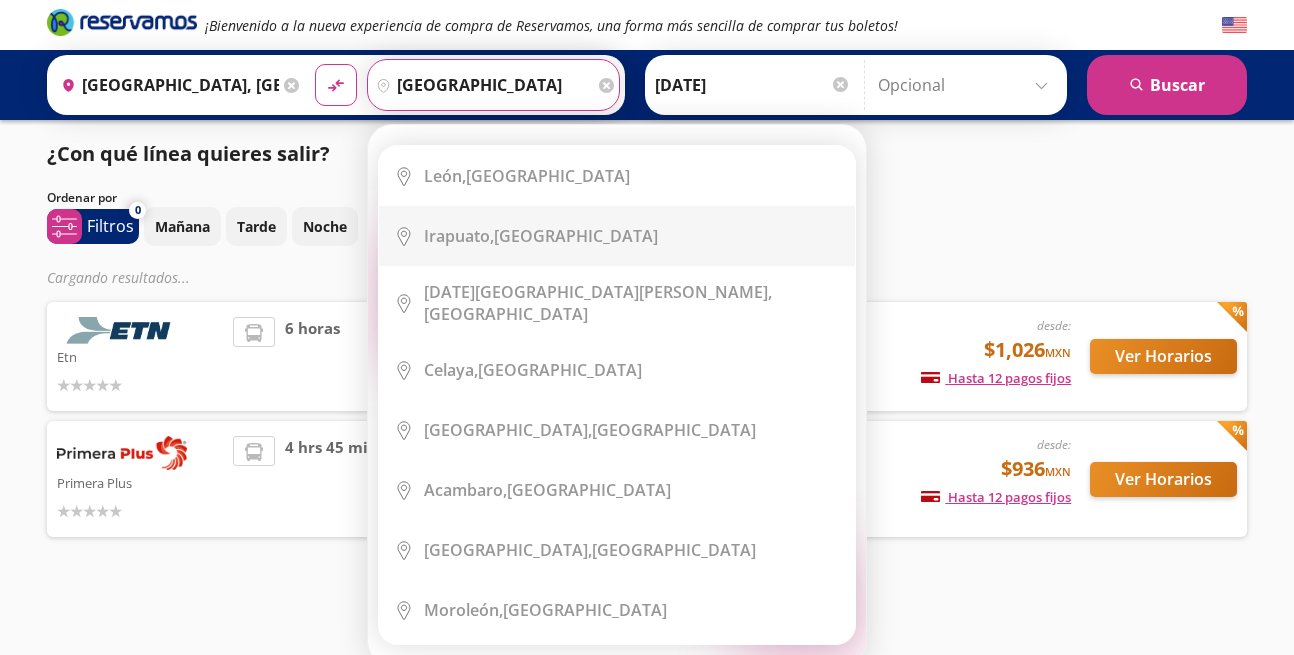 click on "[GEOGRAPHIC_DATA],  [GEOGRAPHIC_DATA]" at bounding box center [527, 176] 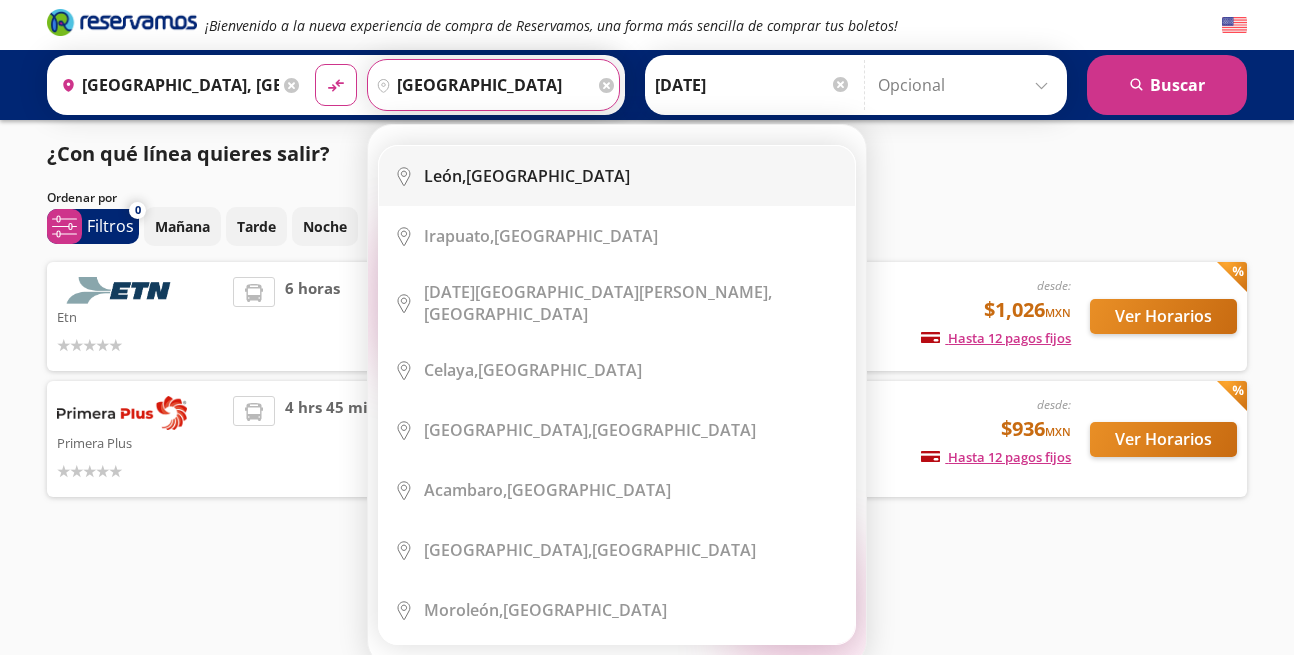 type on "[GEOGRAPHIC_DATA], [GEOGRAPHIC_DATA]" 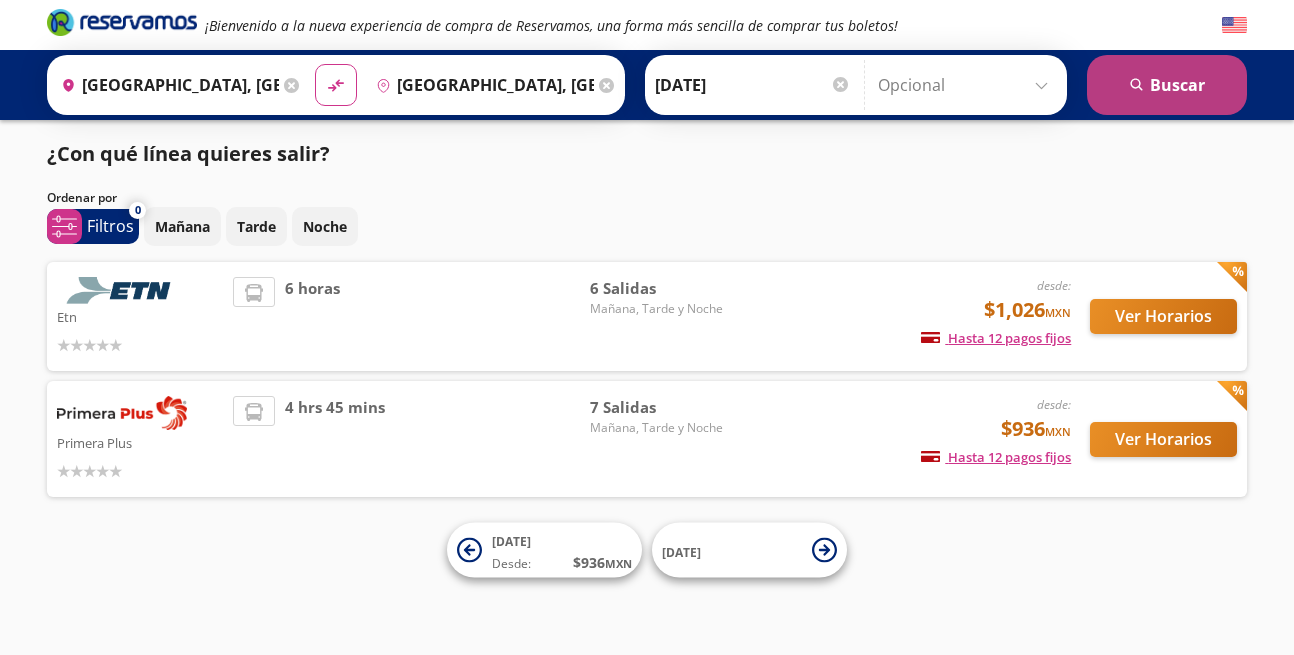 click on "search
[GEOGRAPHIC_DATA]" at bounding box center [1167, 85] 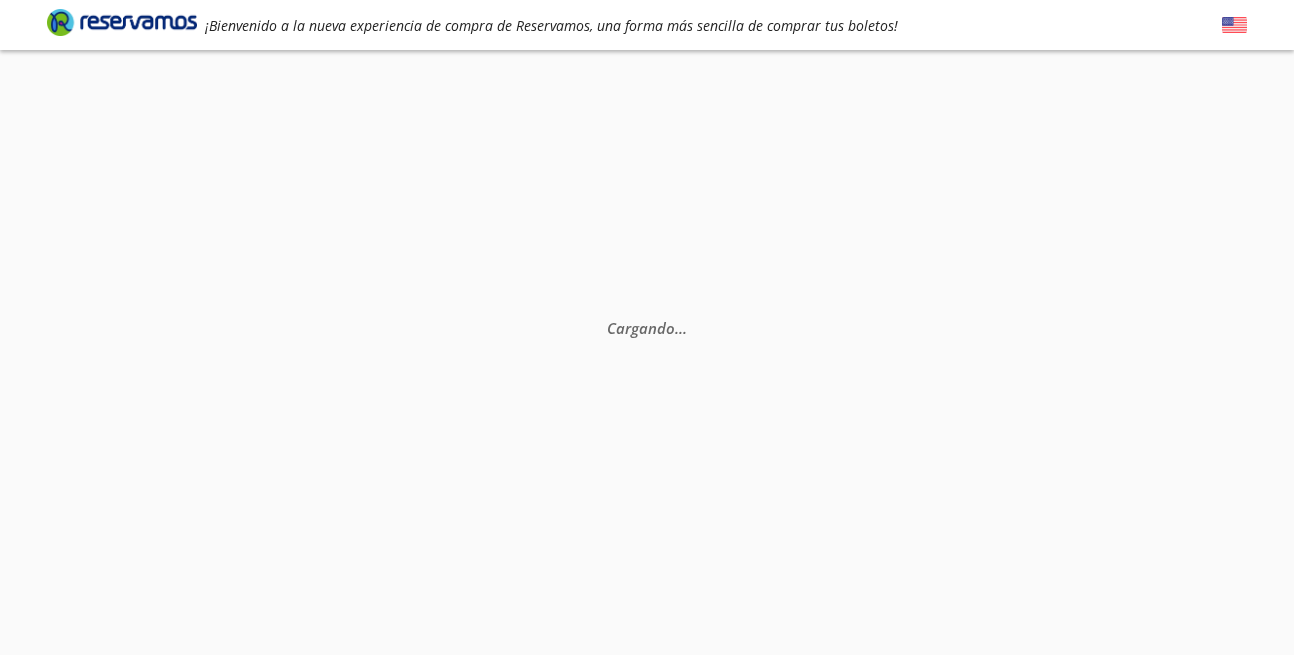 scroll, scrollTop: 0, scrollLeft: 0, axis: both 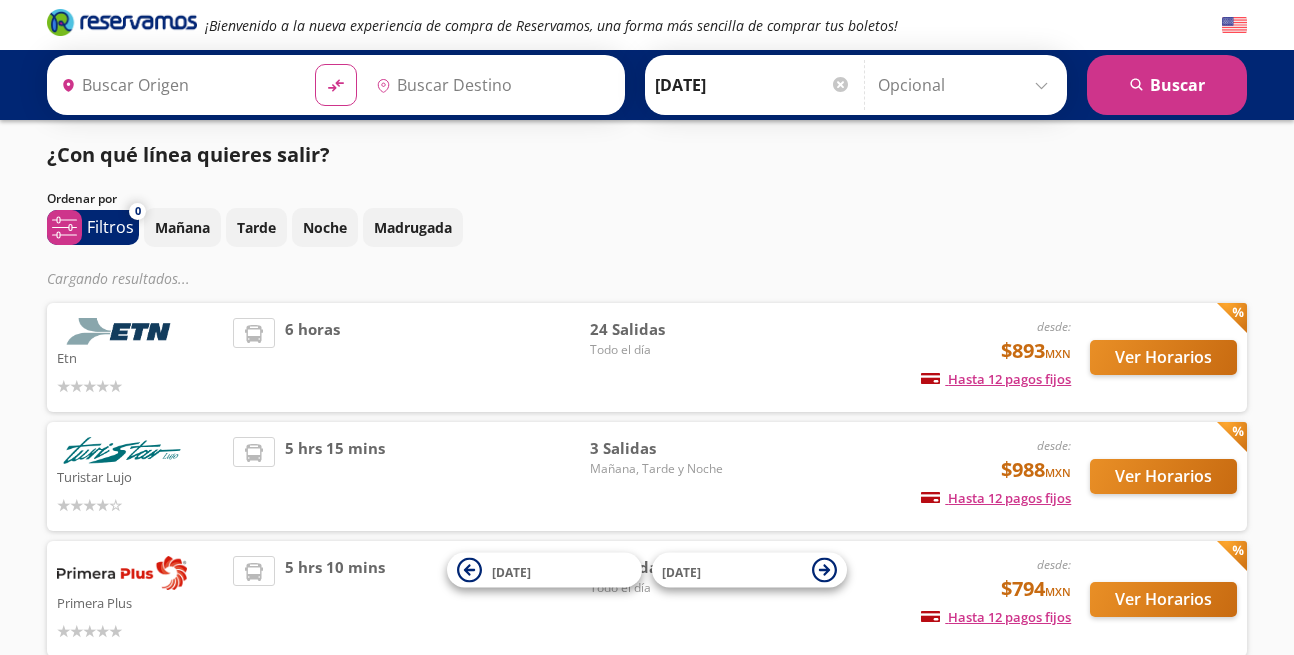 type on "[GEOGRAPHIC_DATA], [GEOGRAPHIC_DATA]" 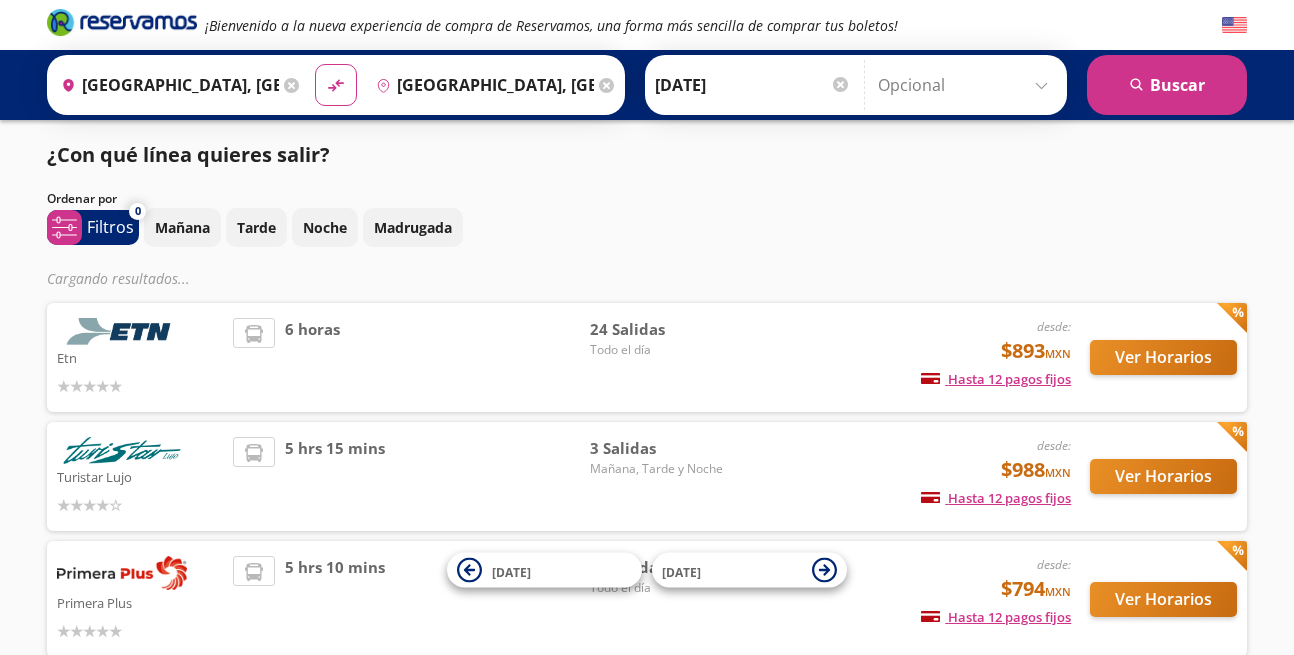 scroll, scrollTop: 238, scrollLeft: 0, axis: vertical 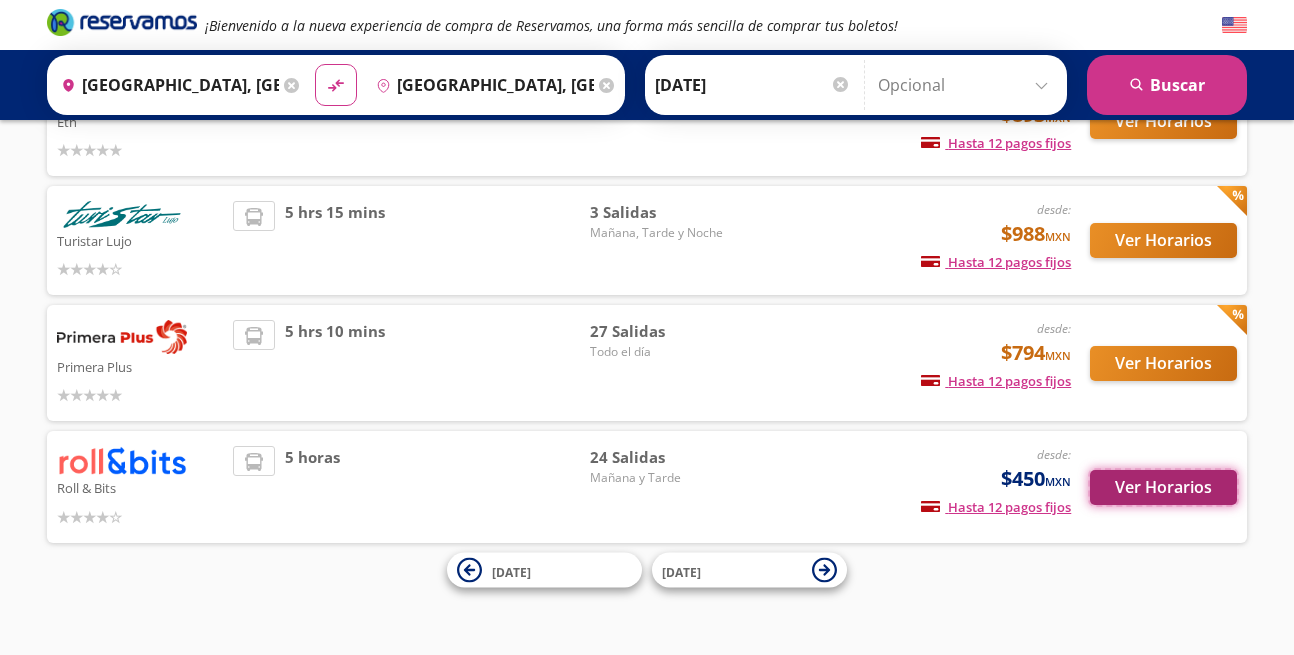 click on "Ver Horarios" at bounding box center [1163, 487] 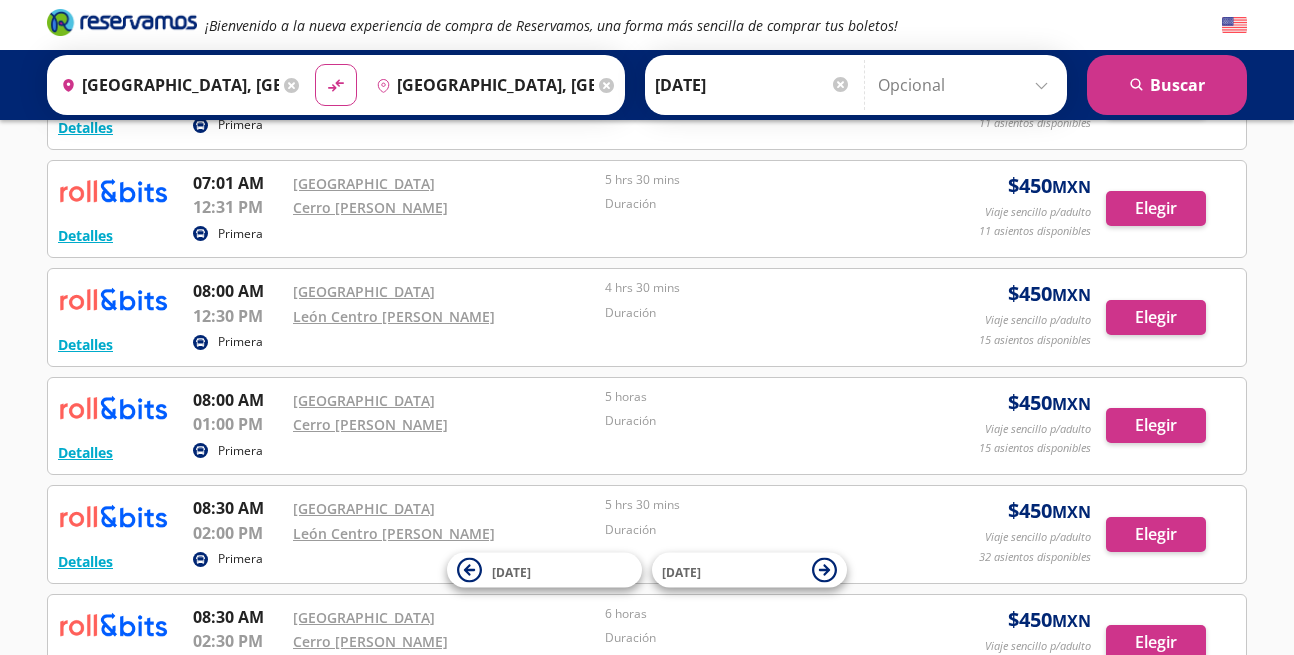 scroll, scrollTop: 0, scrollLeft: 0, axis: both 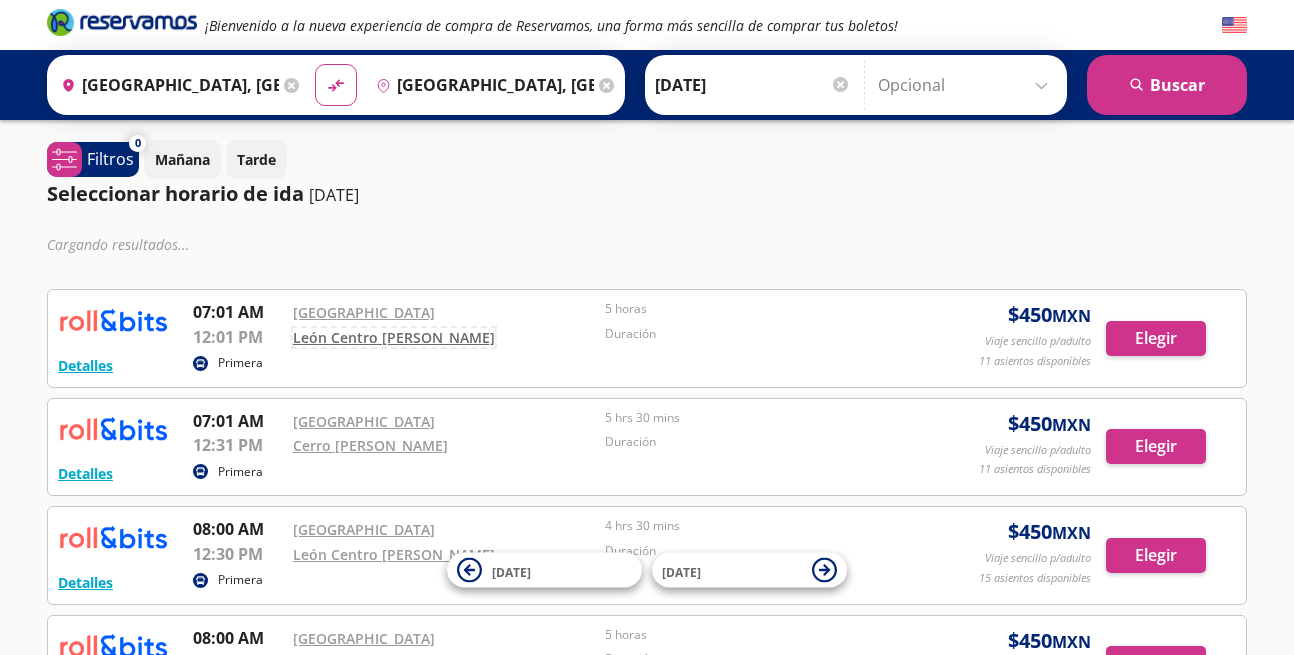 click on "León Centro [PERSON_NAME]" at bounding box center [394, 337] 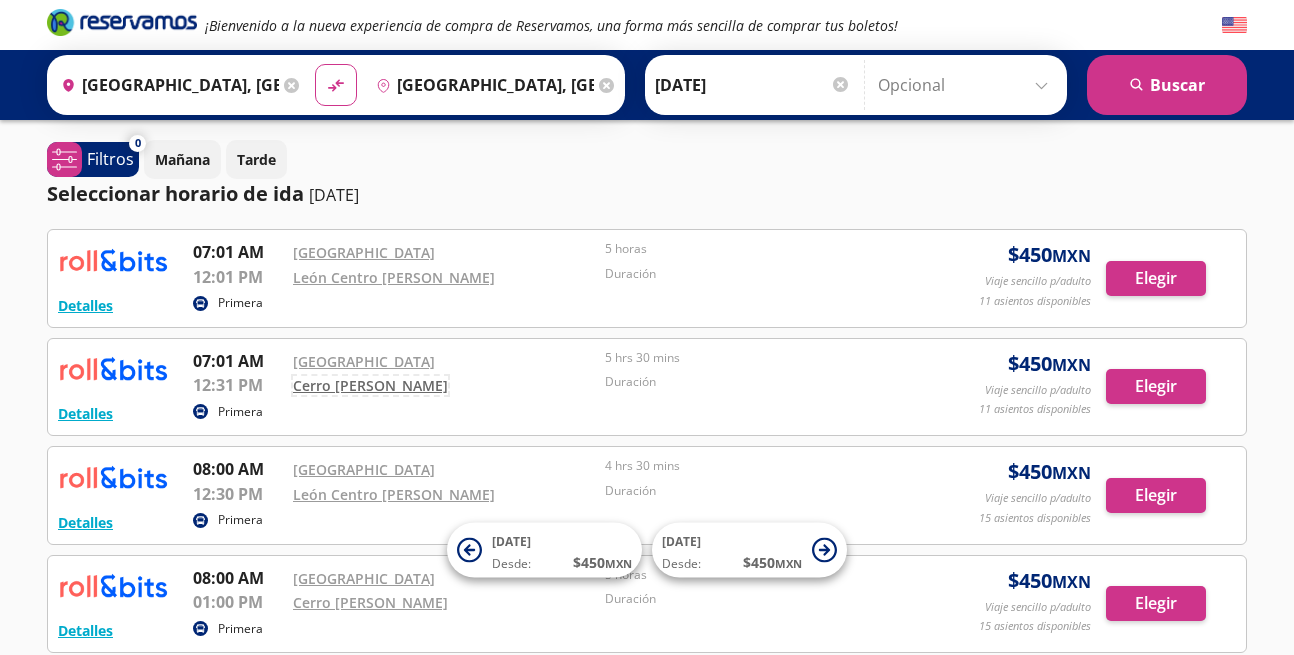 click on "Cerro [PERSON_NAME]" at bounding box center [370, 385] 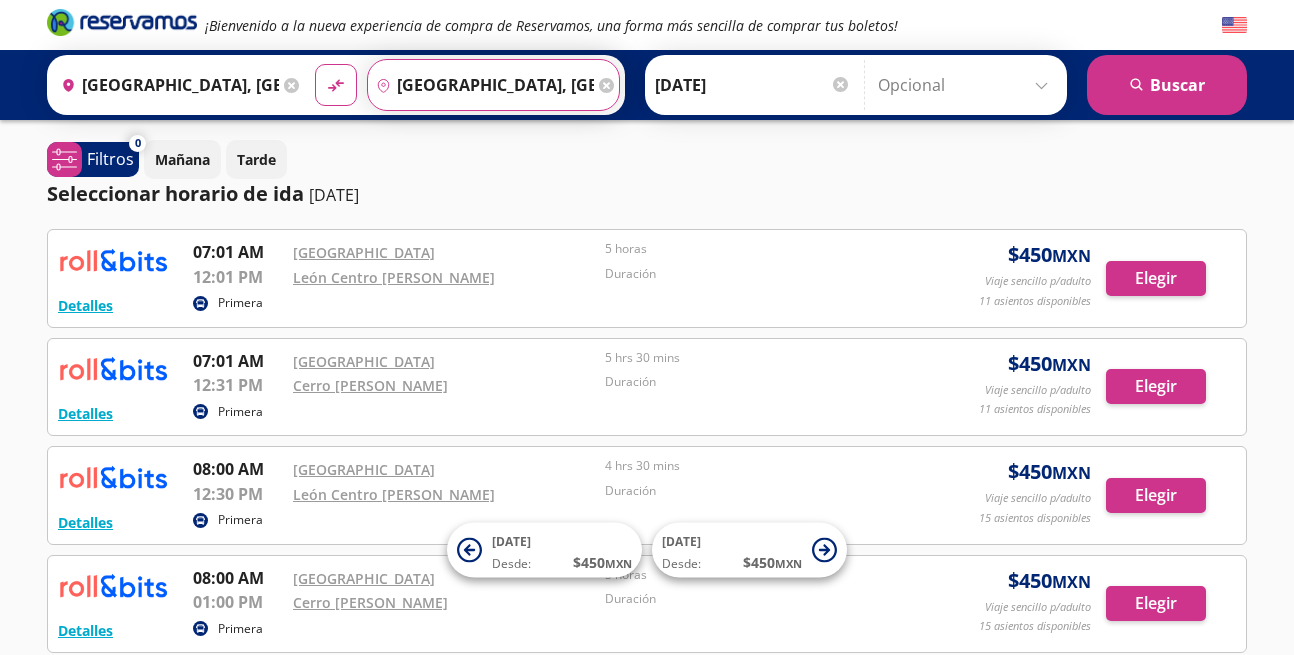 click on "[GEOGRAPHIC_DATA], [GEOGRAPHIC_DATA]" at bounding box center [481, 85] 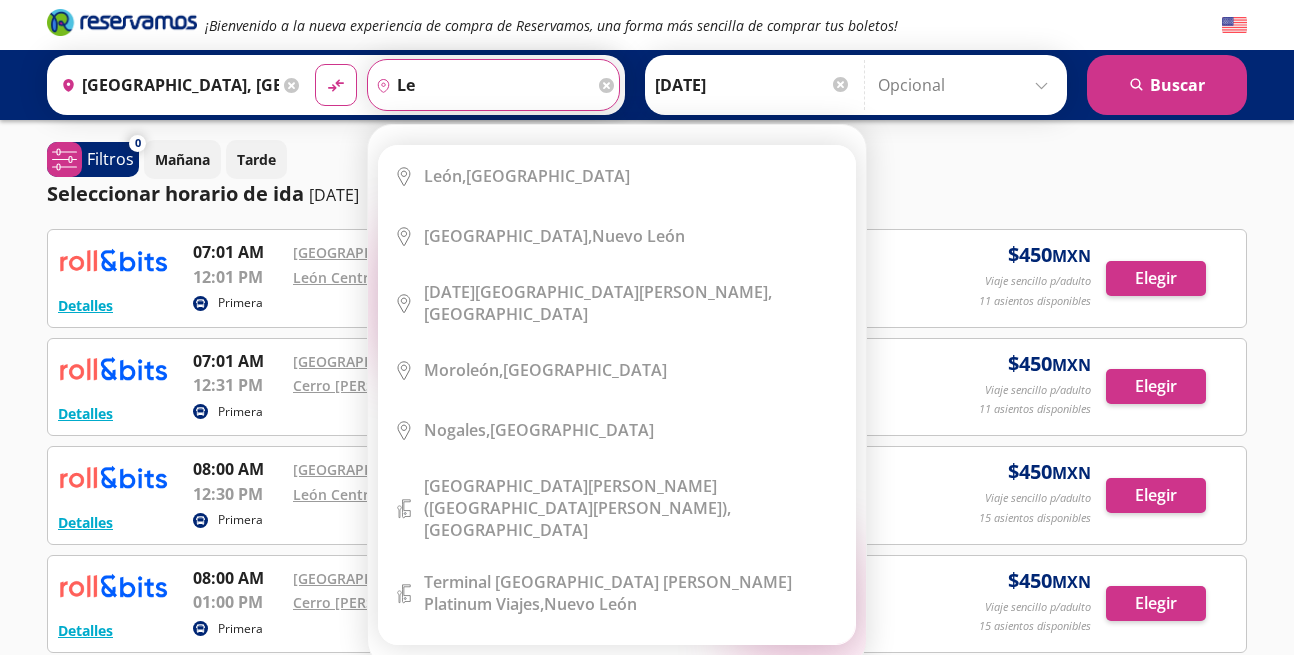 type on "l" 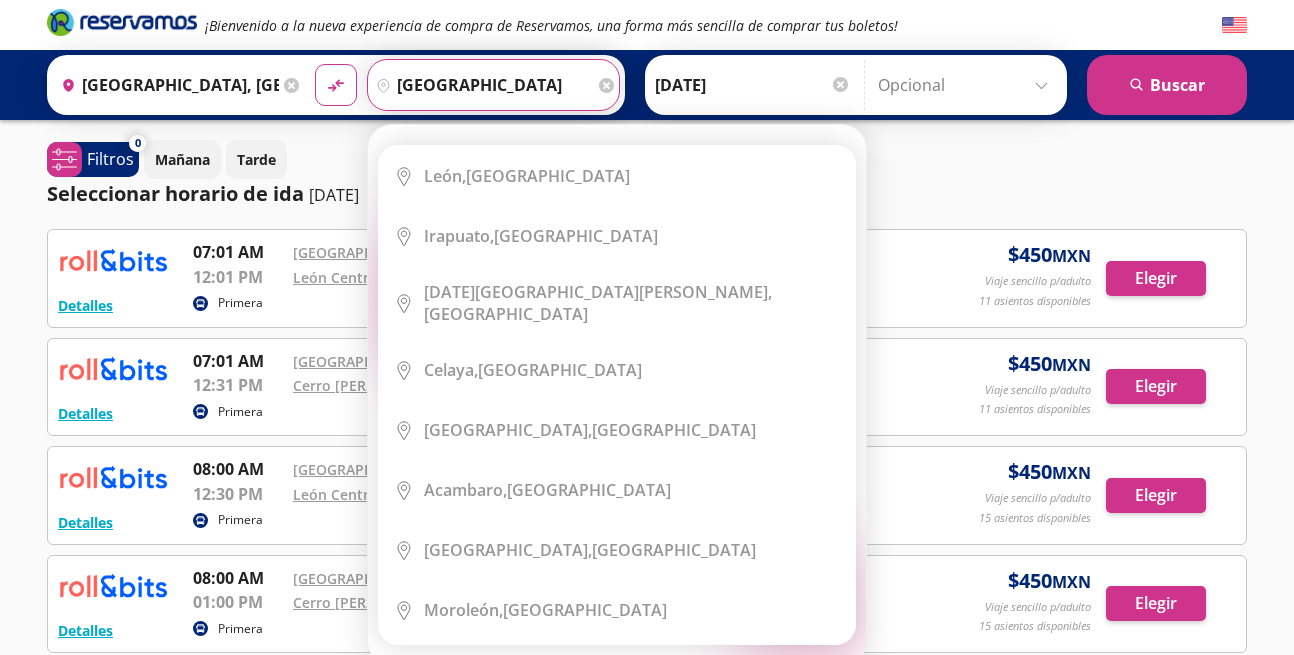 click on "material-symbols:compare-arrows-rounded" at bounding box center (336, 85) 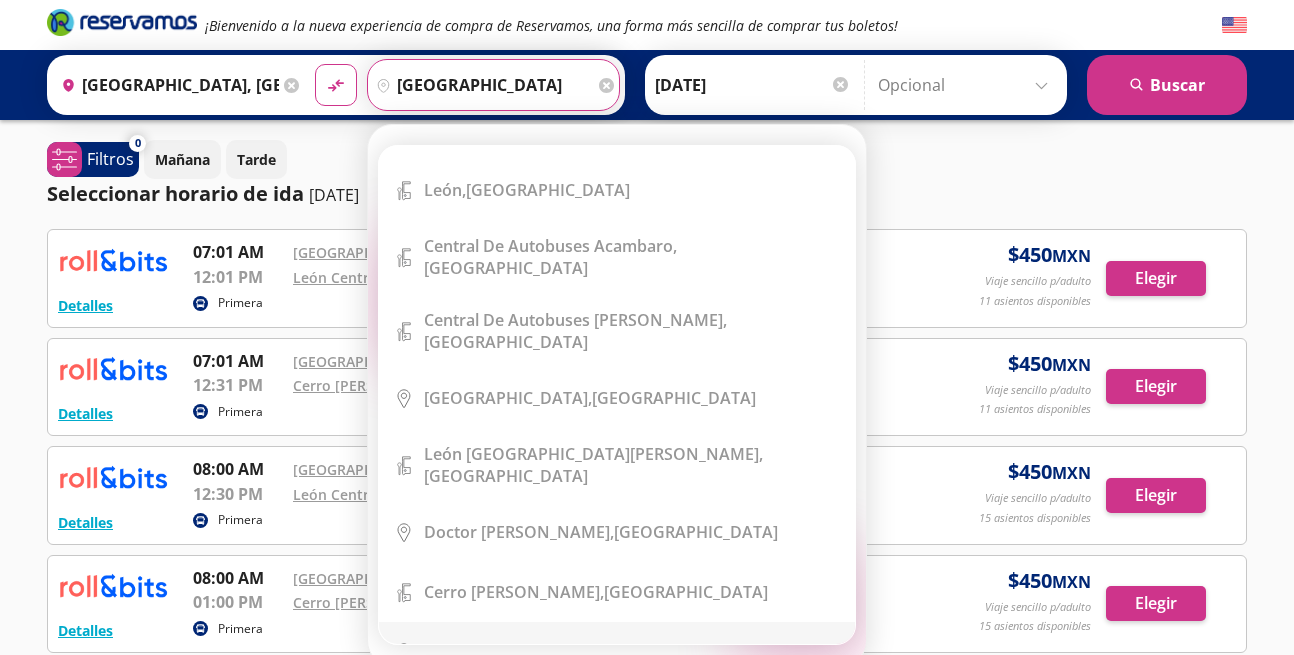 scroll, scrollTop: 0, scrollLeft: 0, axis: both 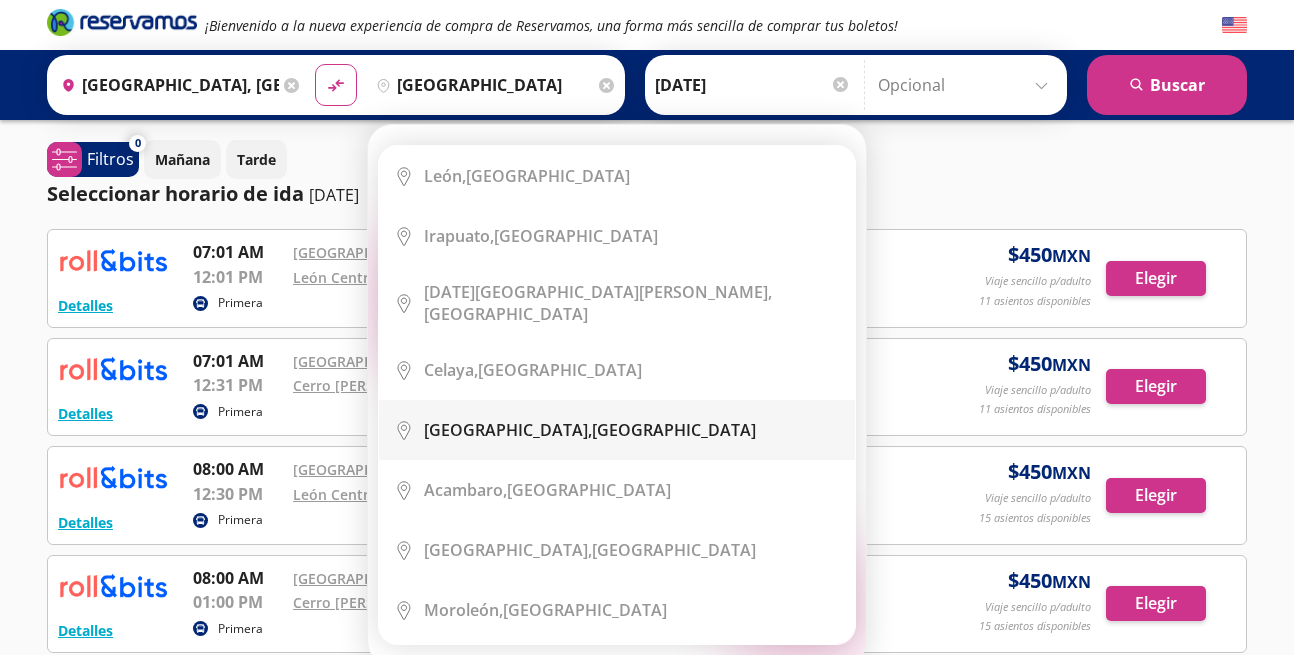 click on "[GEOGRAPHIC_DATA],  [GEOGRAPHIC_DATA]" at bounding box center (590, 430) 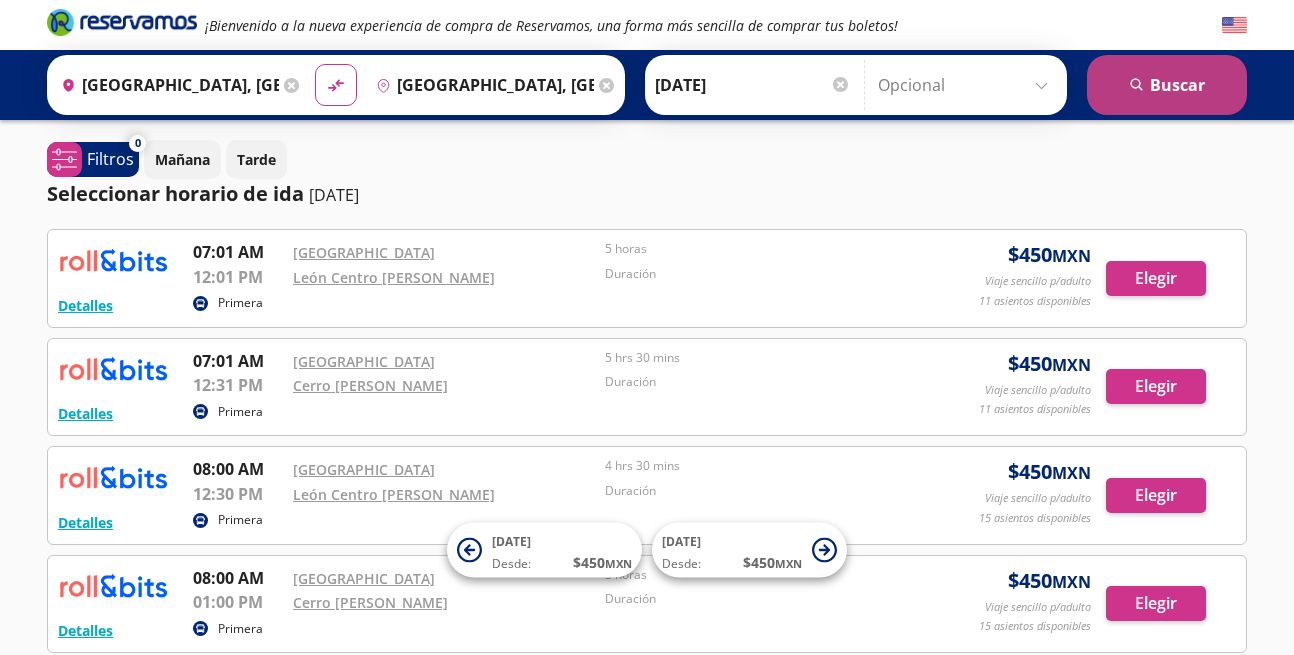 click on "search
[GEOGRAPHIC_DATA]" at bounding box center [1167, 85] 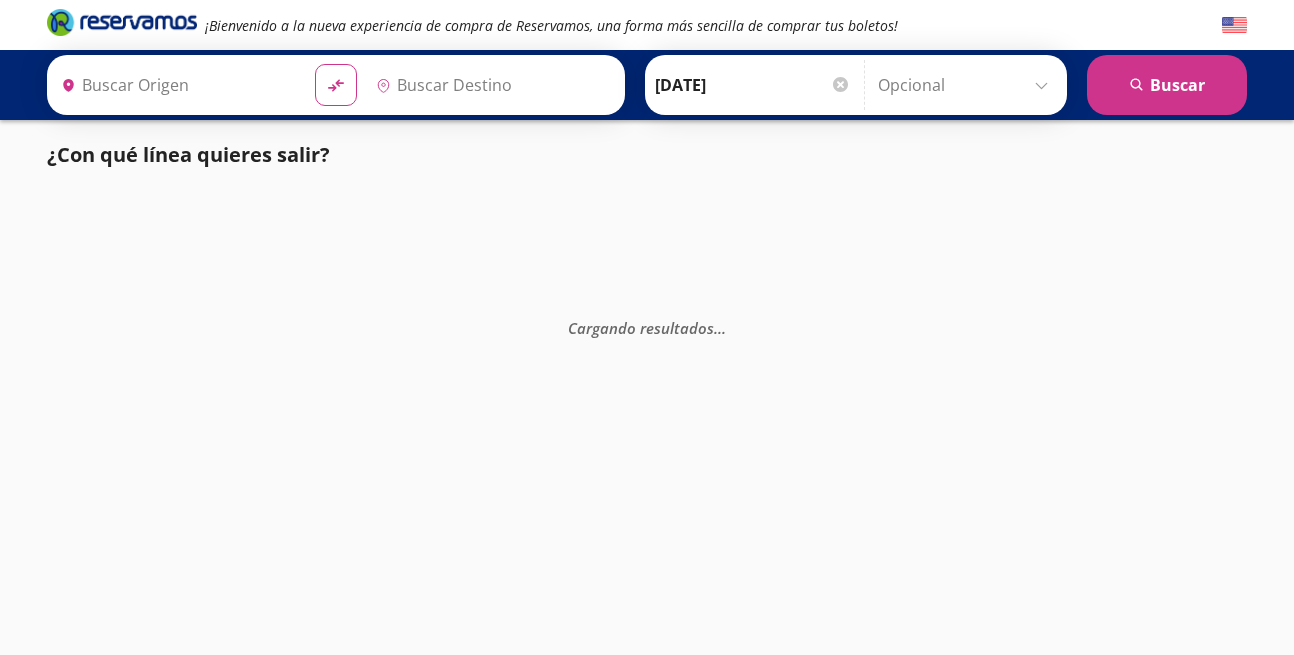 type on "[GEOGRAPHIC_DATA], [GEOGRAPHIC_DATA]" 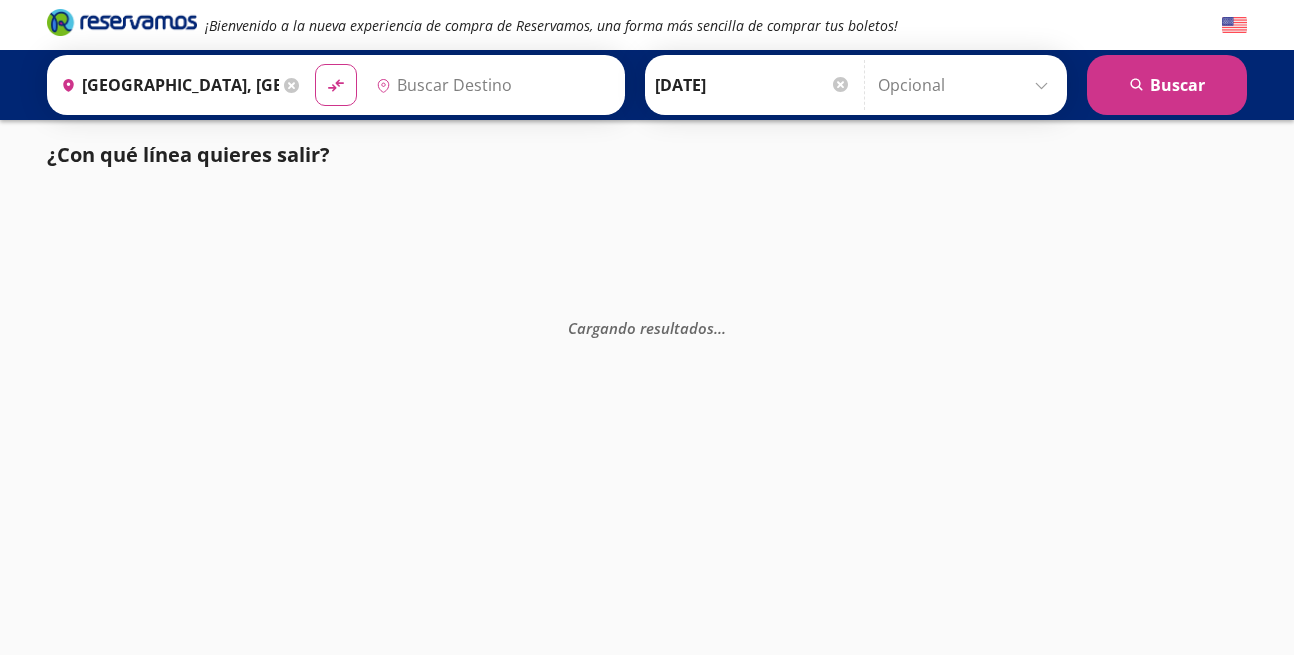type on "[GEOGRAPHIC_DATA], [GEOGRAPHIC_DATA]" 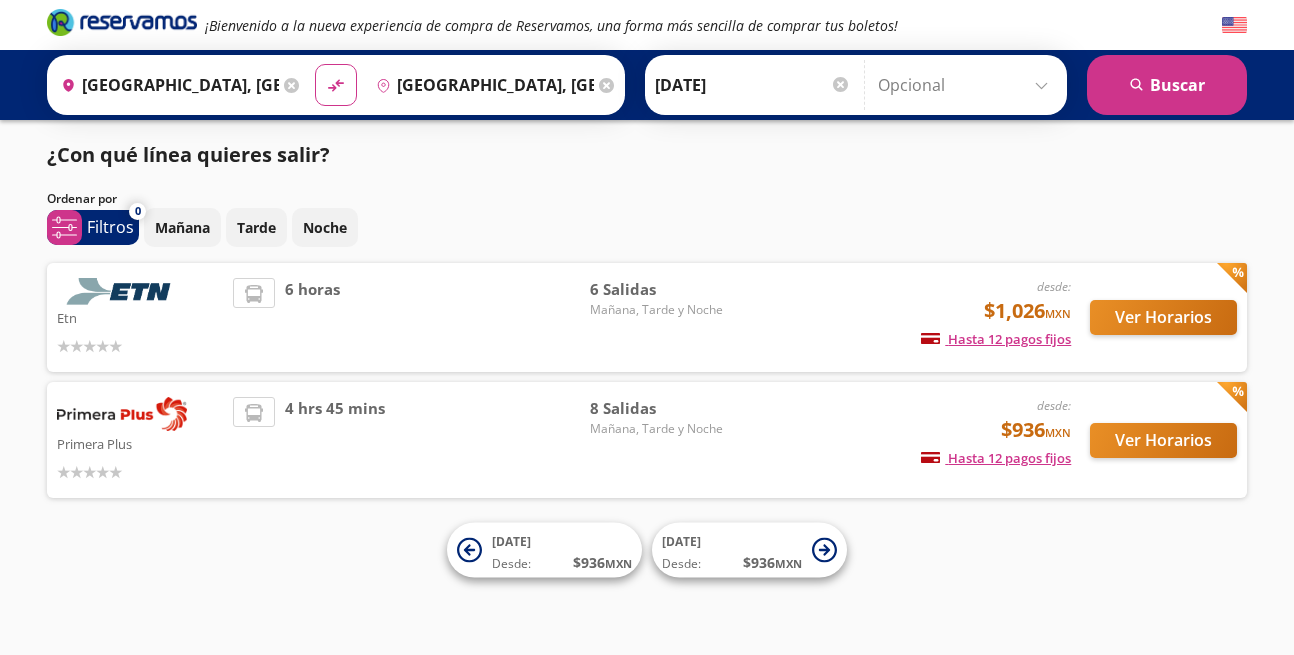 click 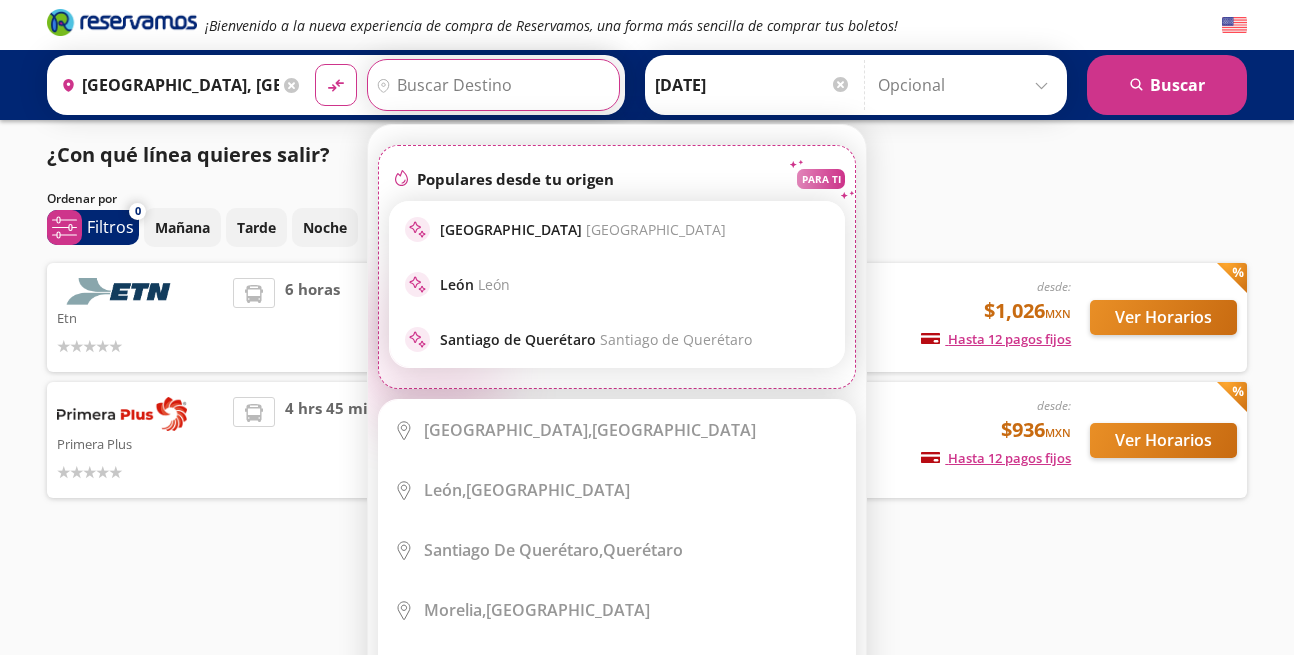 scroll, scrollTop: 0, scrollLeft: 0, axis: both 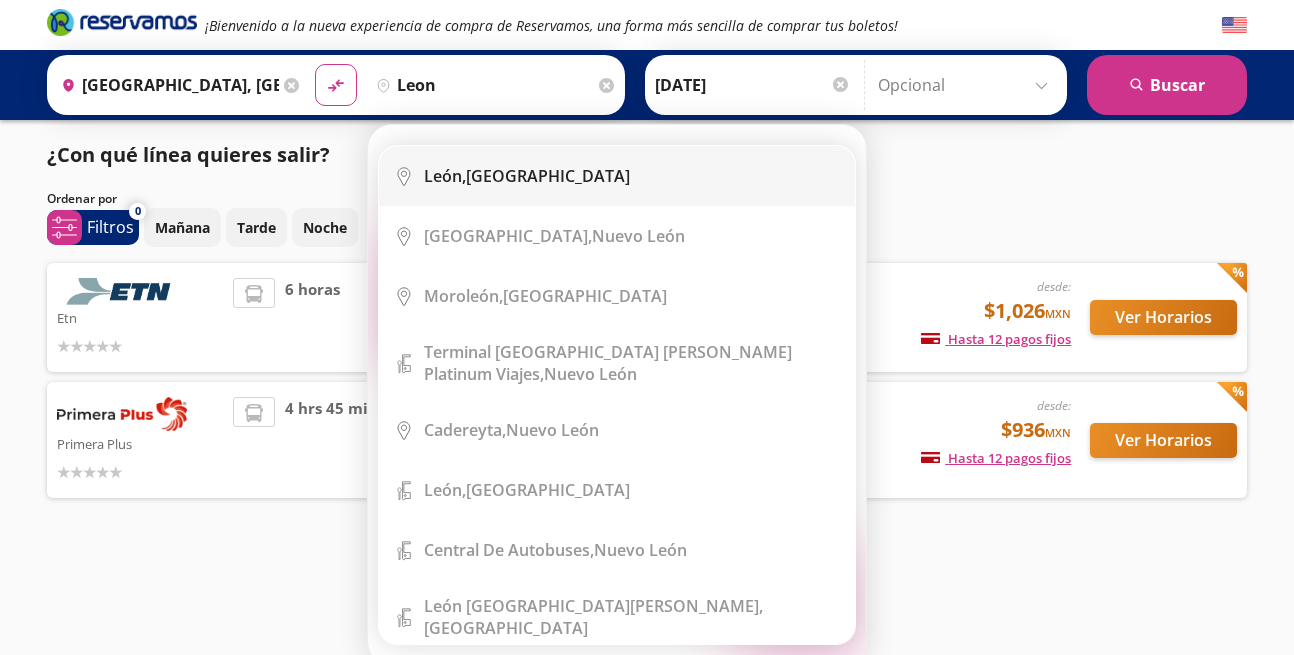 click on "[GEOGRAPHIC_DATA],  [GEOGRAPHIC_DATA]" at bounding box center (527, 176) 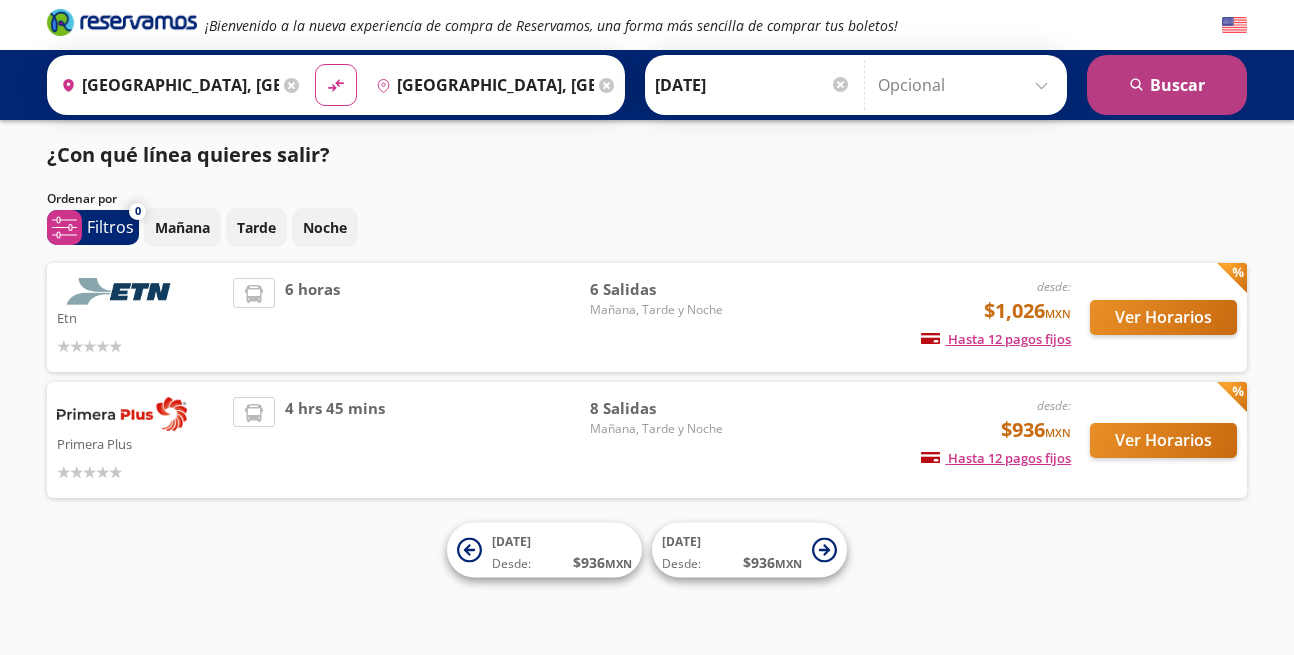click on "search
[GEOGRAPHIC_DATA]" at bounding box center (1167, 85) 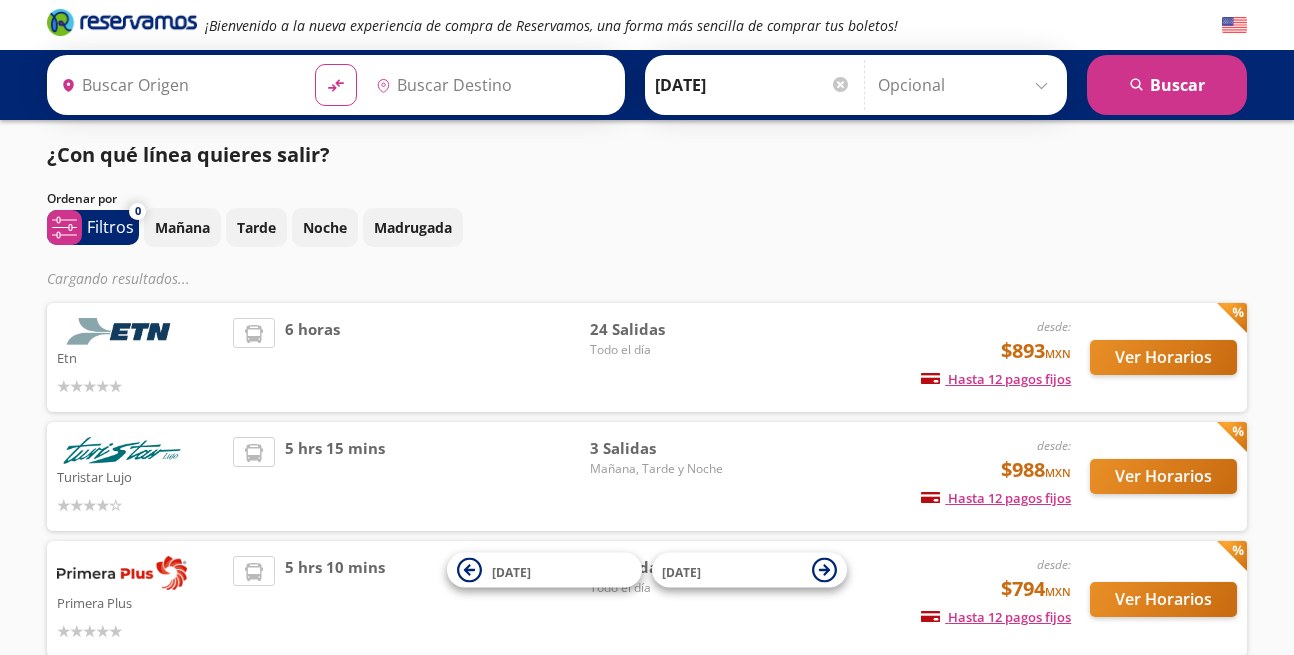 type on "[GEOGRAPHIC_DATA], [GEOGRAPHIC_DATA]" 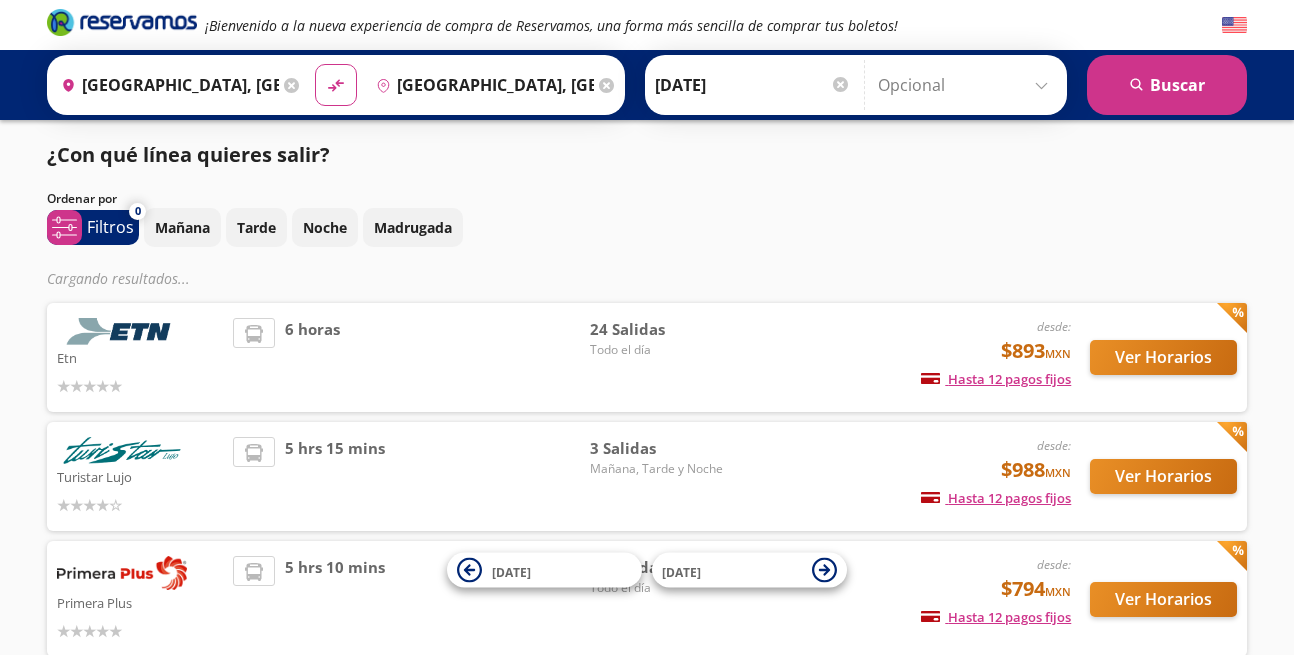 scroll, scrollTop: 238, scrollLeft: 0, axis: vertical 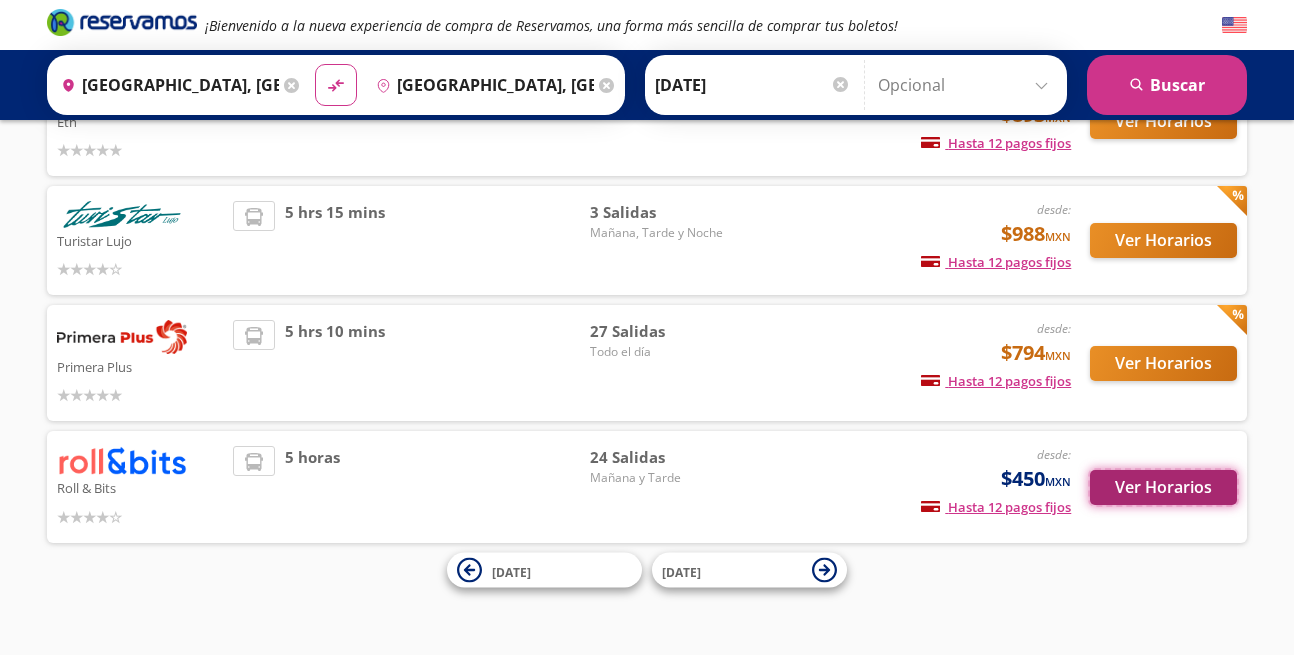 click on "Ver Horarios" at bounding box center [1163, 487] 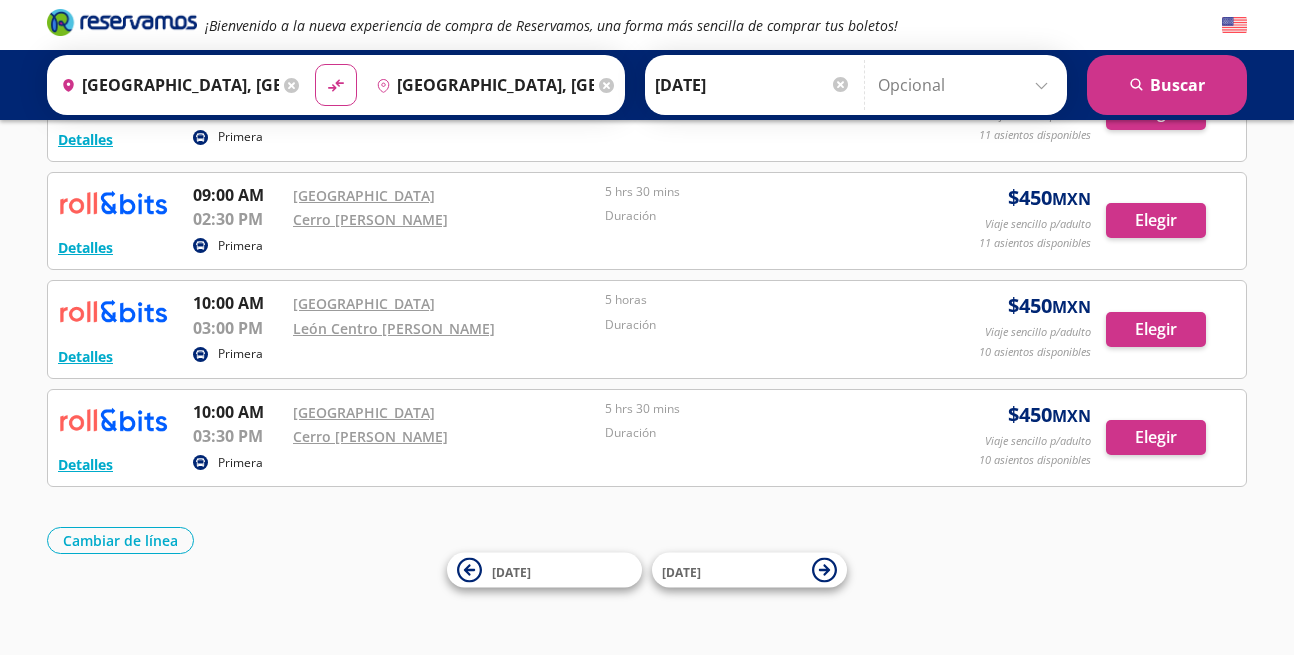 scroll, scrollTop: 0, scrollLeft: 0, axis: both 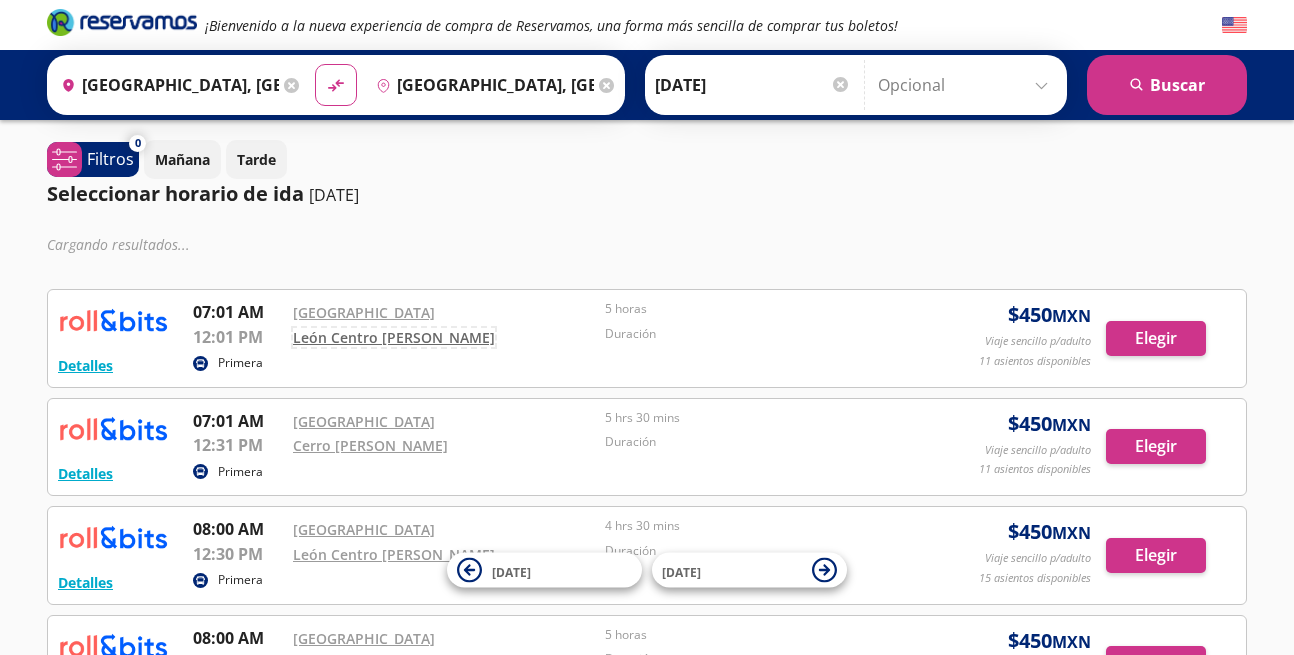 click on "León Centro [PERSON_NAME]" at bounding box center [394, 337] 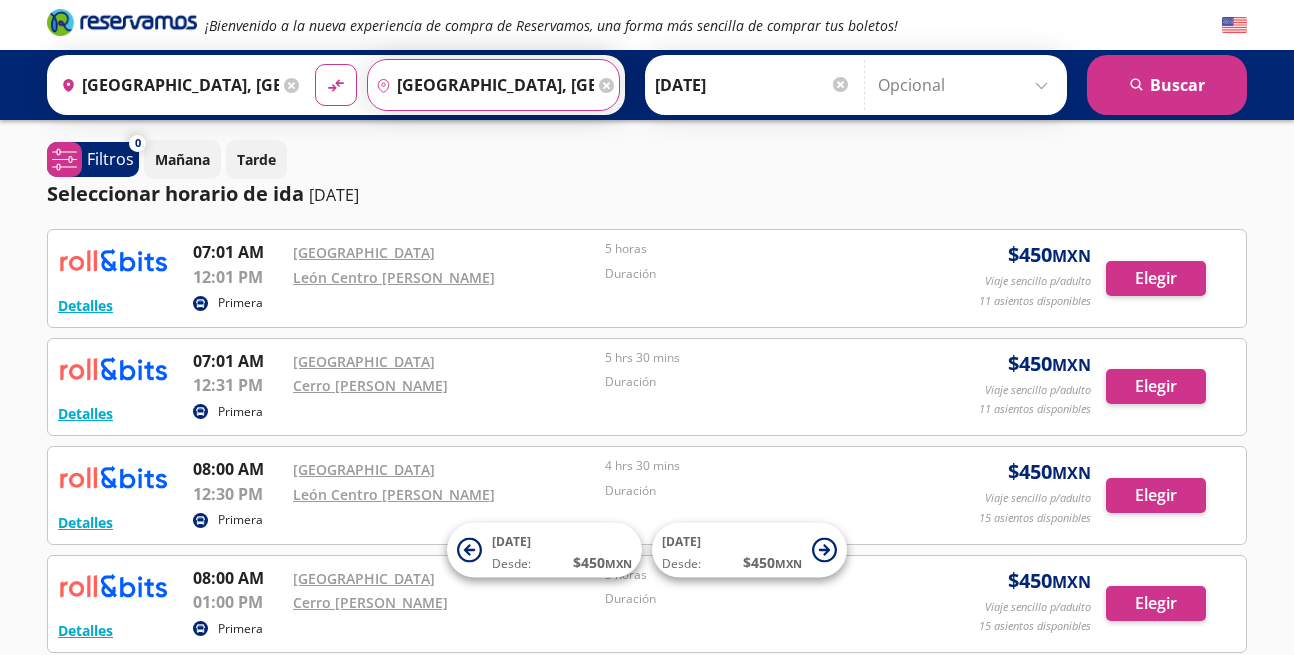 click on "[GEOGRAPHIC_DATA], [GEOGRAPHIC_DATA]" at bounding box center [481, 85] 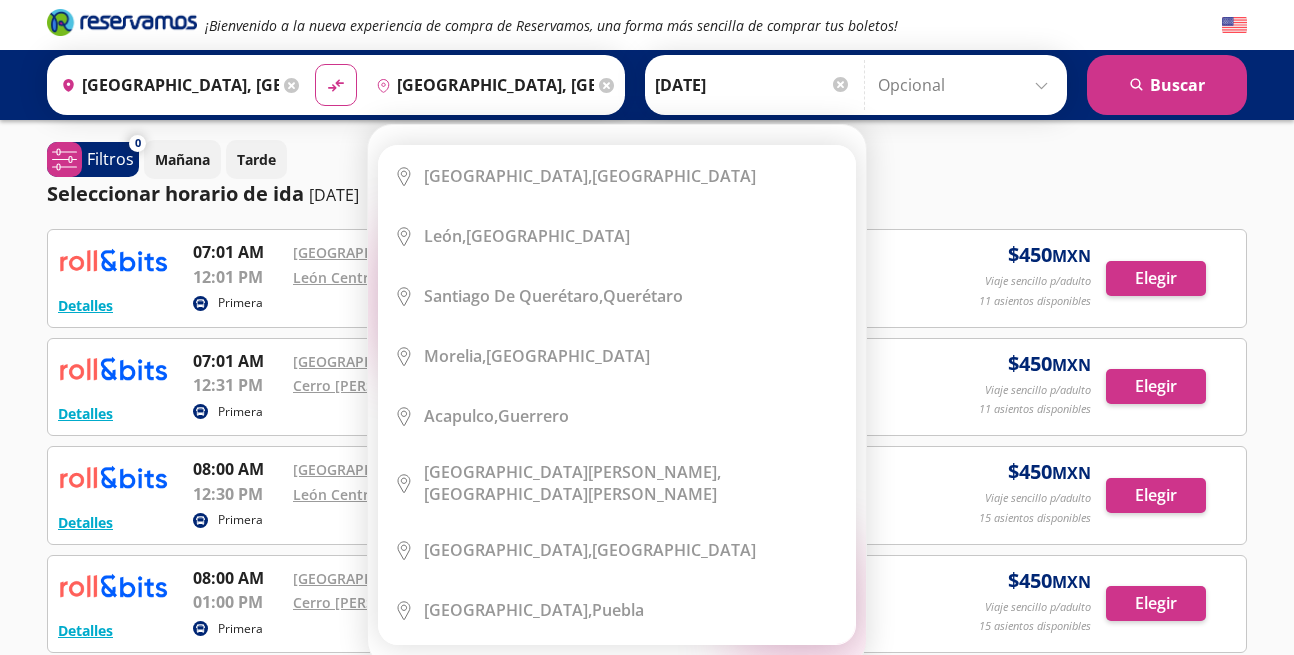 click on "Destino
pin-outline
[GEOGRAPHIC_DATA], [GEOGRAPHIC_DATA]" at bounding box center [493, 85] 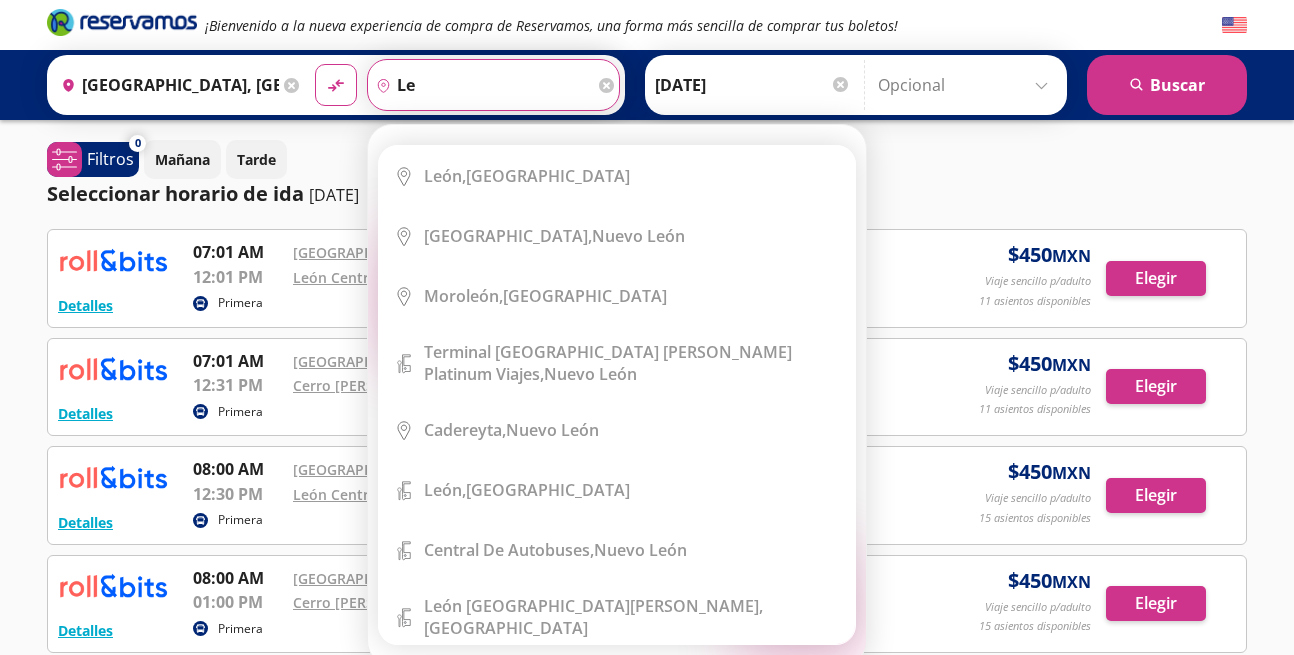 type on "l" 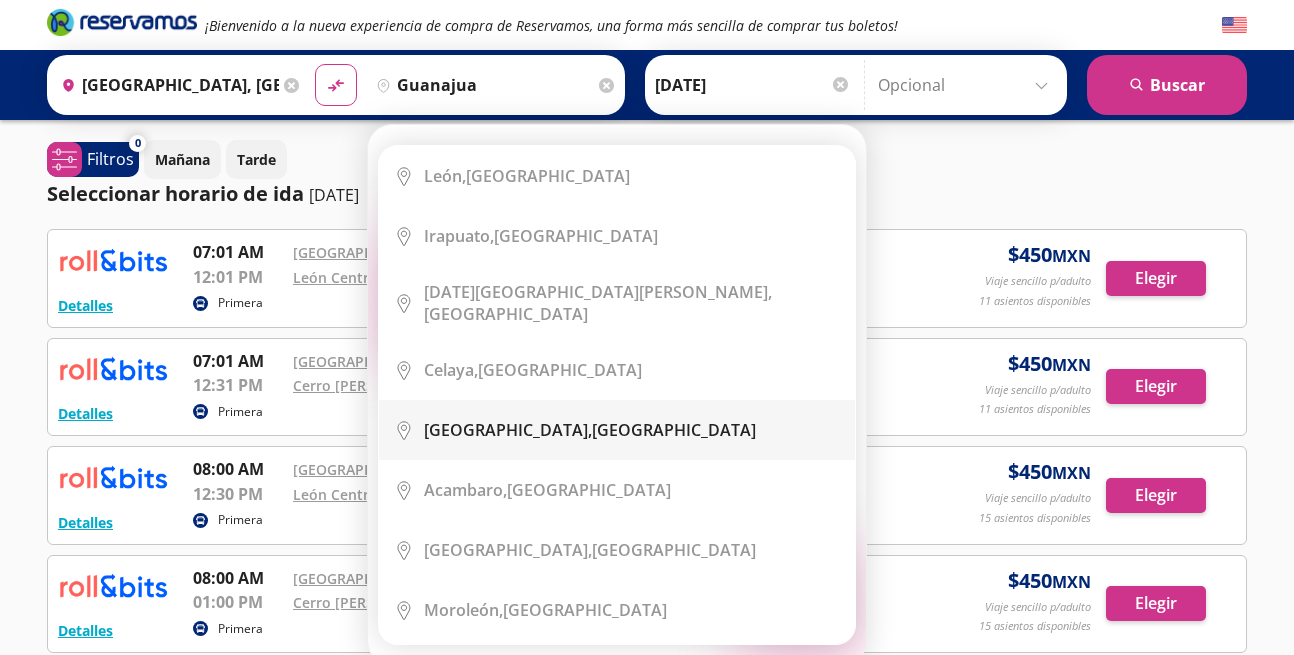 click on "City Icon
[GEOGRAPHIC_DATA],  [GEOGRAPHIC_DATA]" at bounding box center (617, 430) 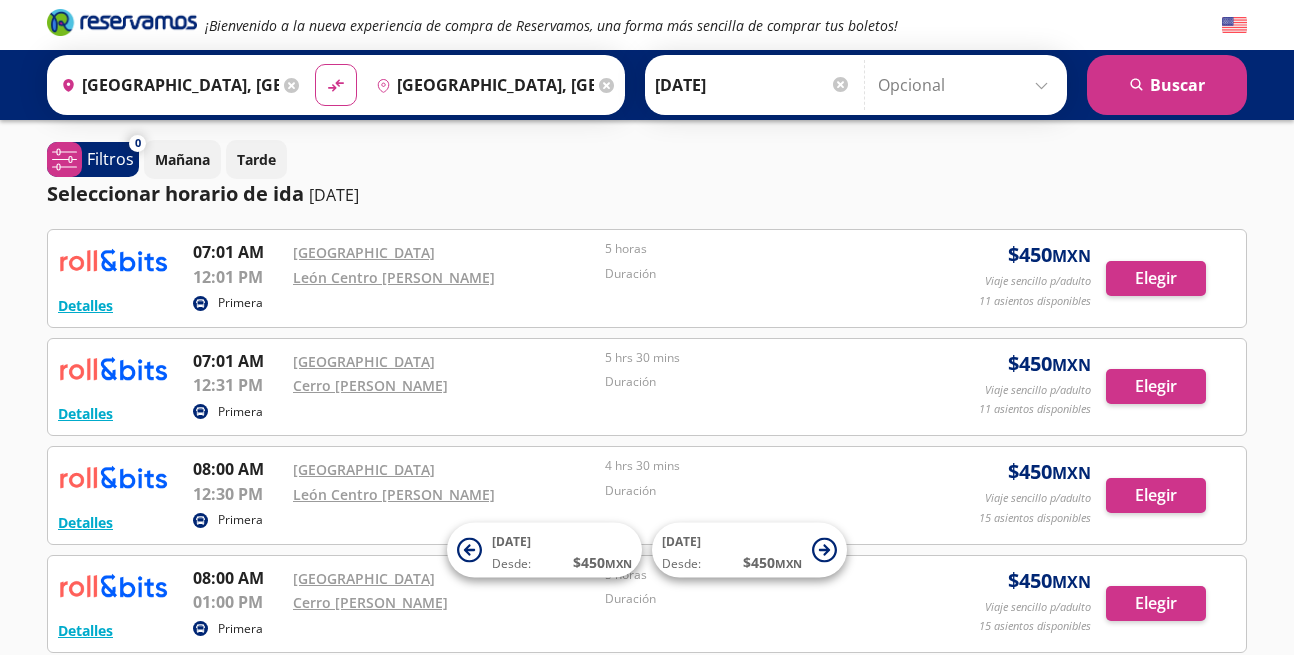 click at bounding box center [840, 84] 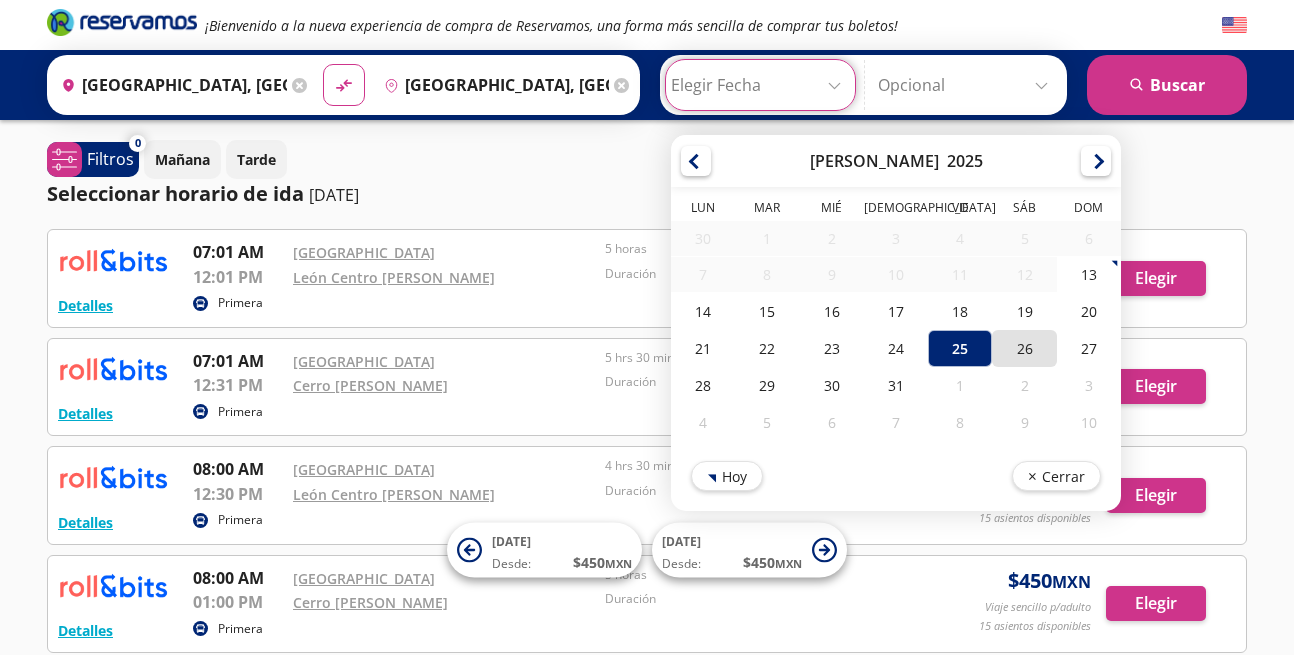 click on "26" at bounding box center (1024, 348) 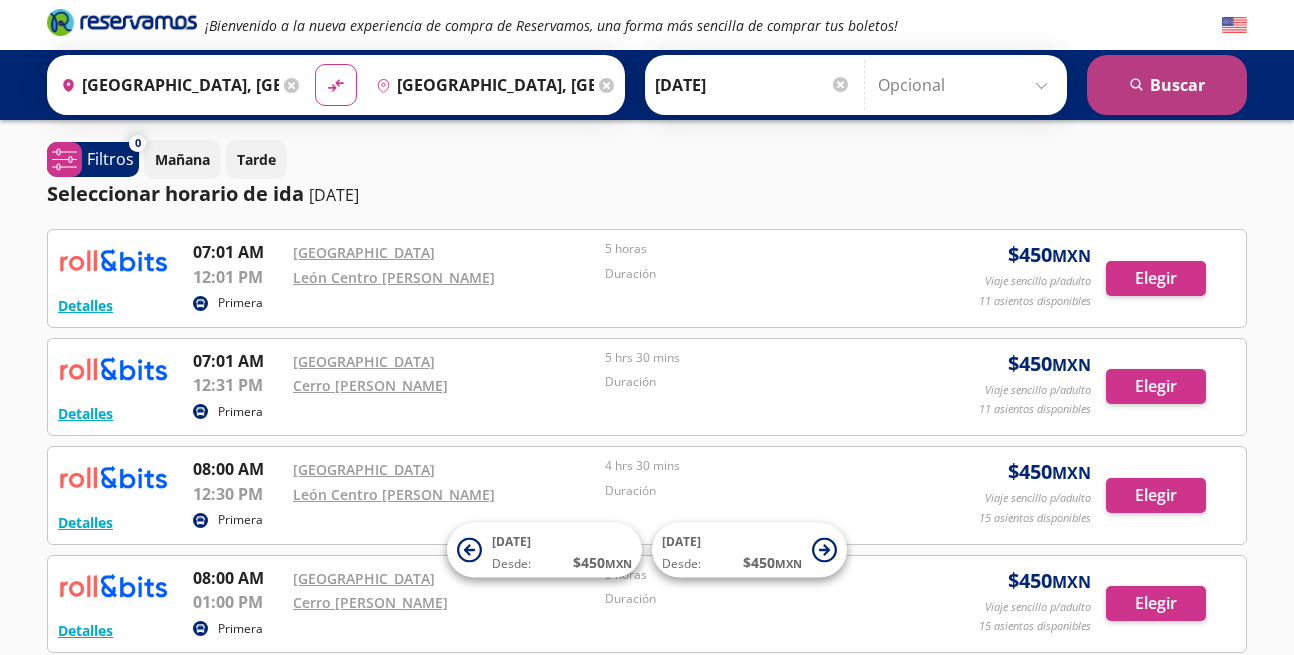 click on "search
[GEOGRAPHIC_DATA]" at bounding box center (1167, 85) 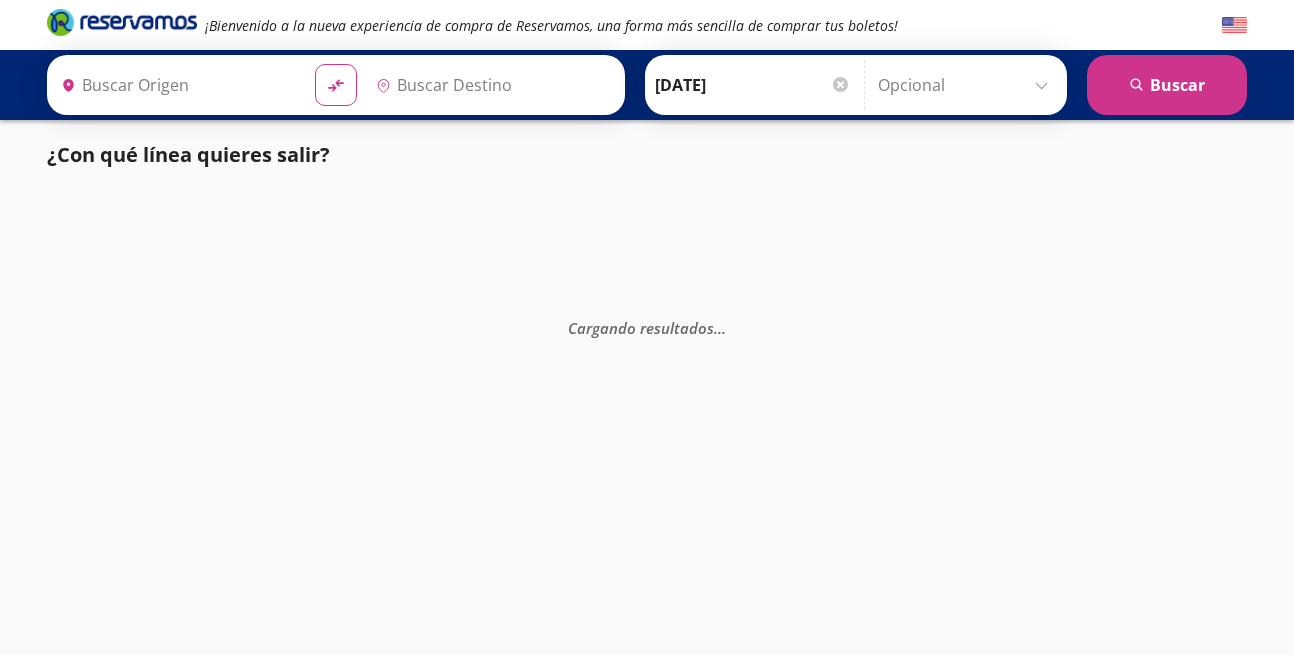type on "[GEOGRAPHIC_DATA], [GEOGRAPHIC_DATA]" 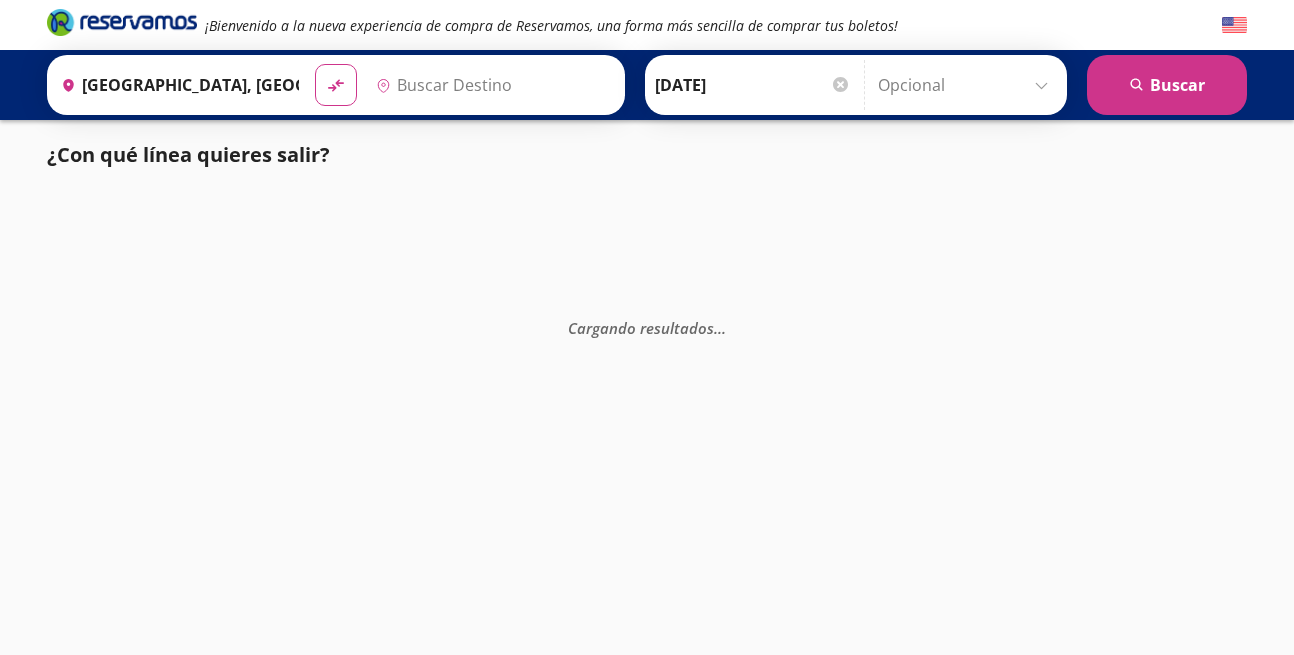 type on "[GEOGRAPHIC_DATA], [GEOGRAPHIC_DATA]" 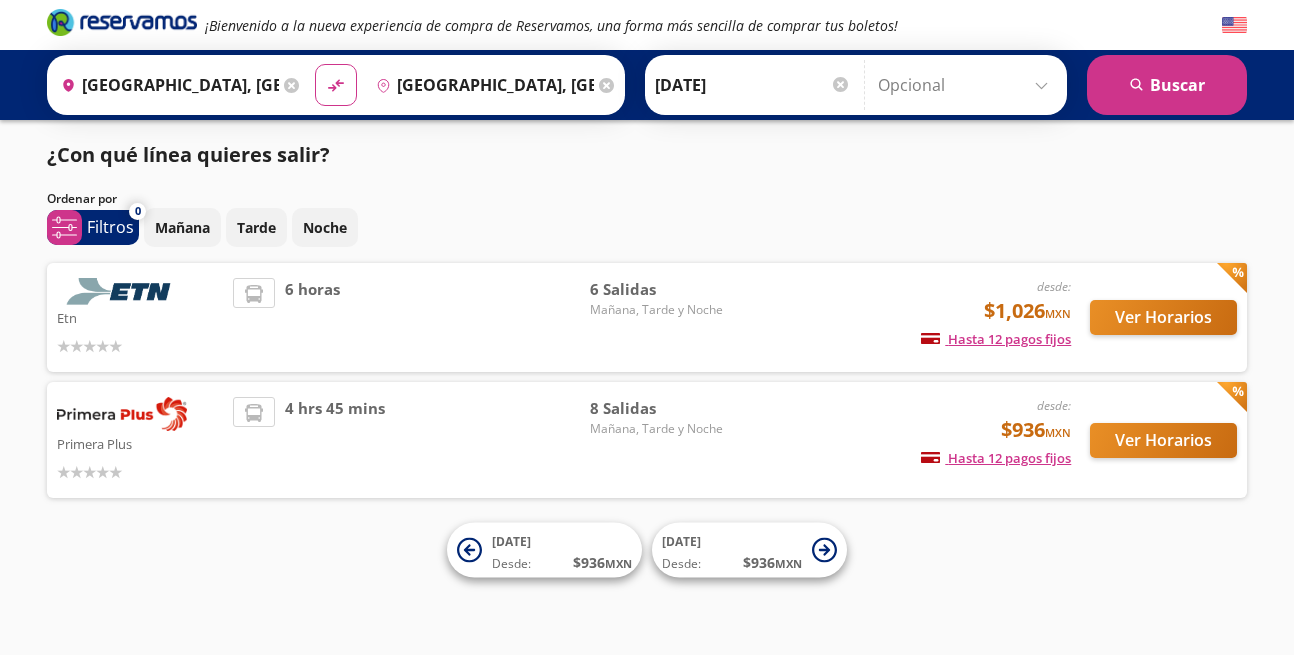 click on "[GEOGRAPHIC_DATA], [GEOGRAPHIC_DATA]" at bounding box center [481, 85] 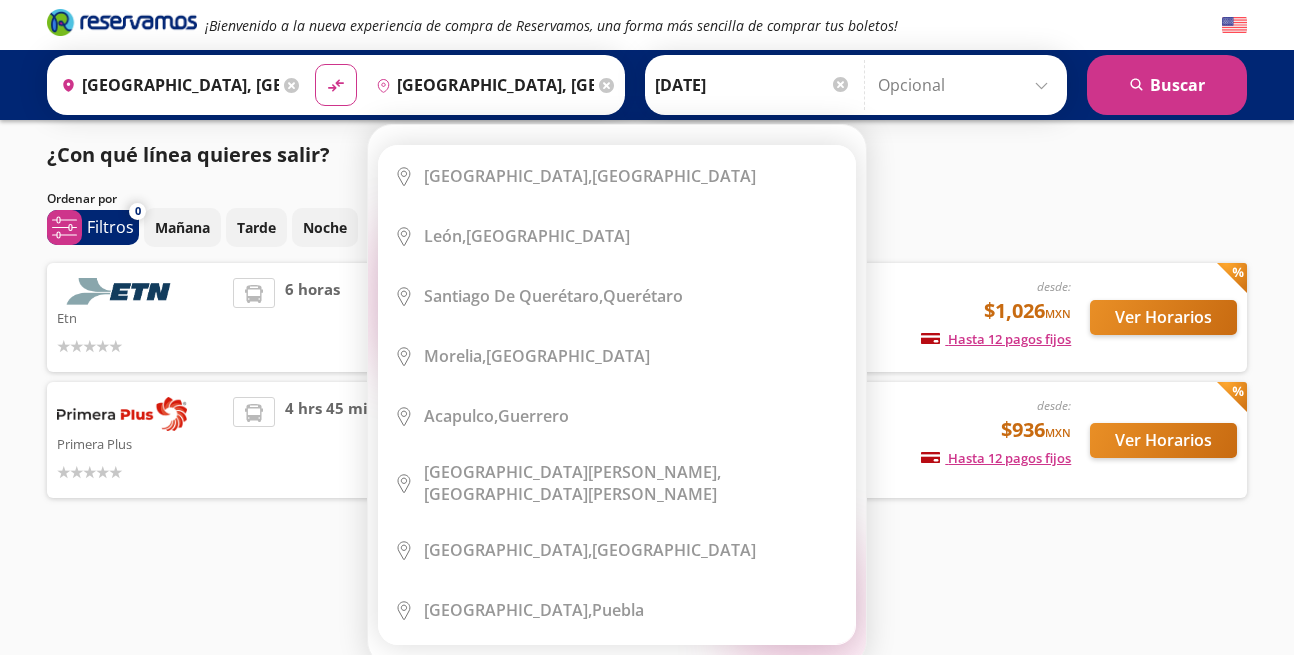 click 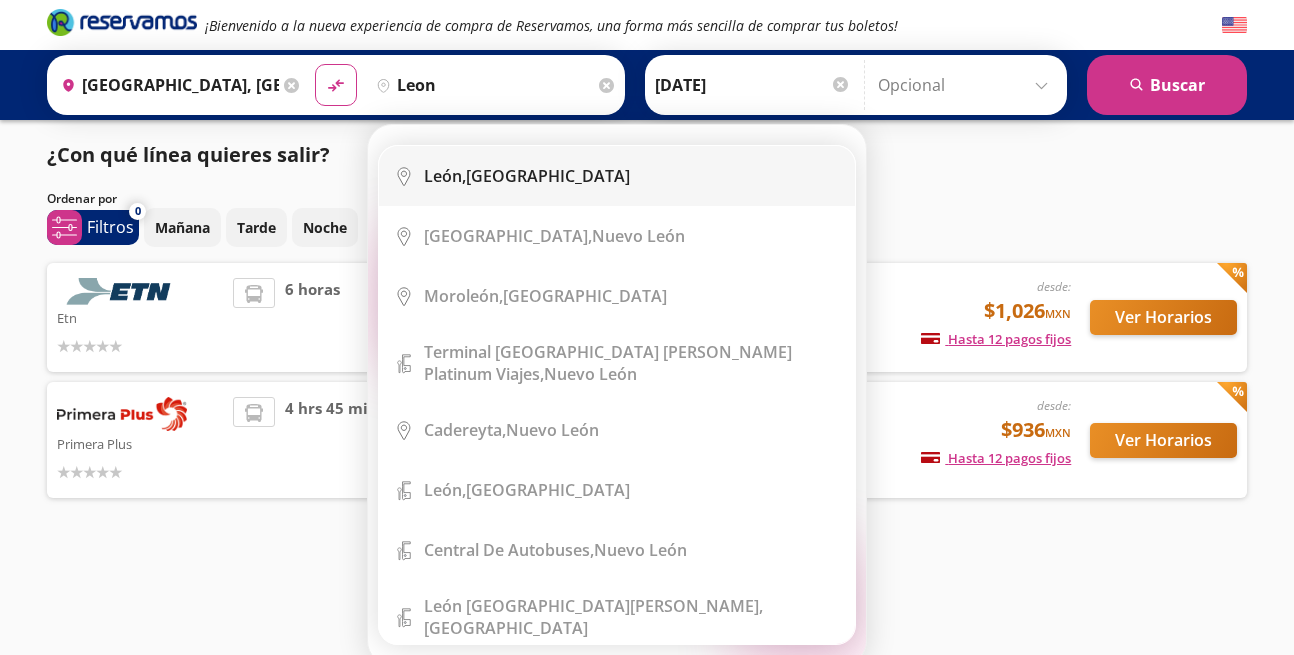 click on "City Icon
[GEOGRAPHIC_DATA],  [GEOGRAPHIC_DATA]" at bounding box center (617, 176) 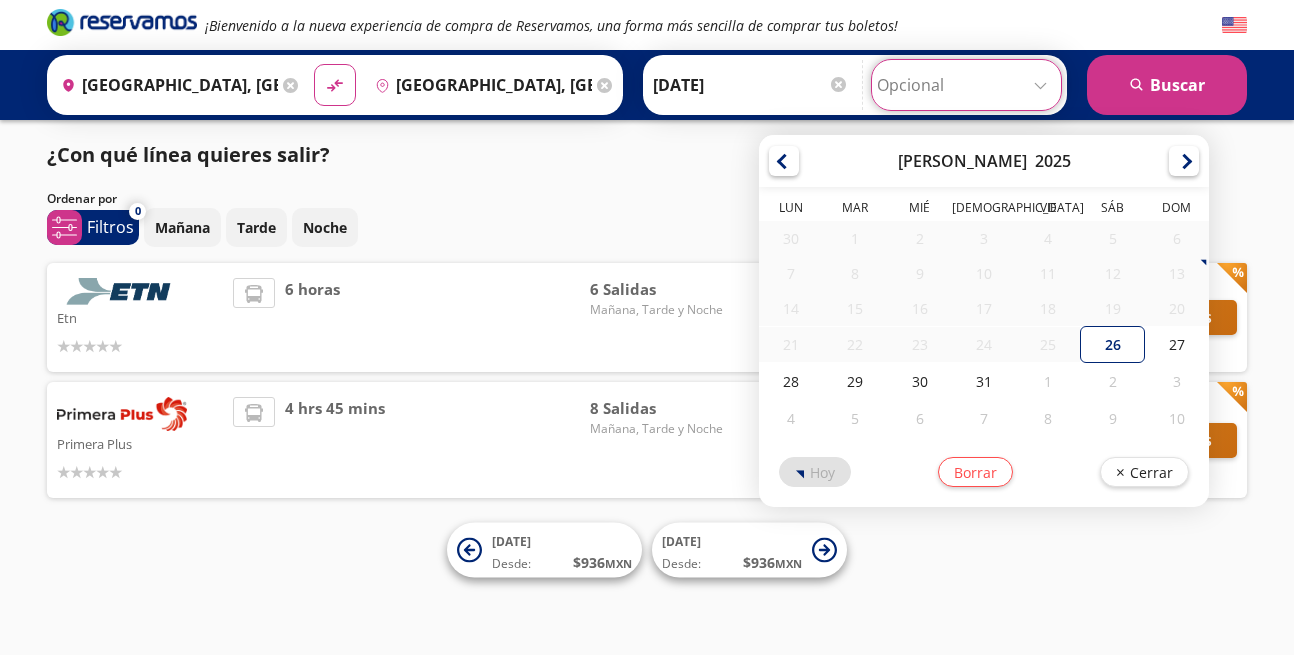 click at bounding box center (966, 85) 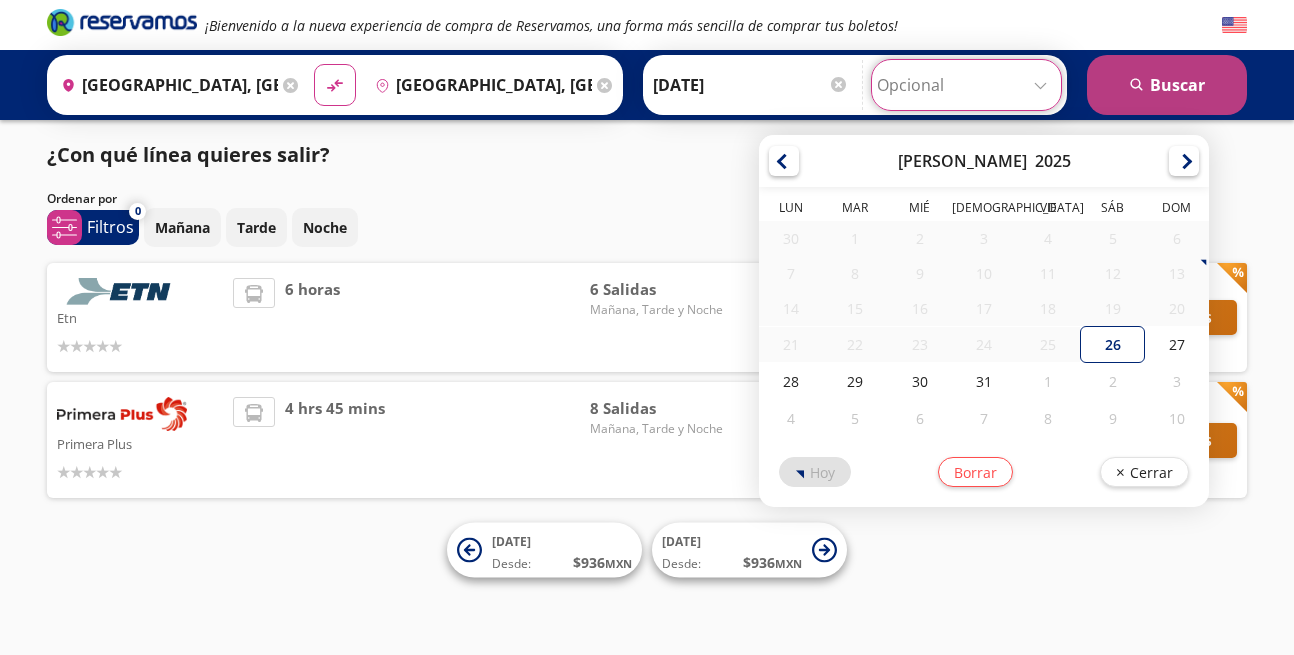 click on "search
[GEOGRAPHIC_DATA]" at bounding box center (1167, 85) 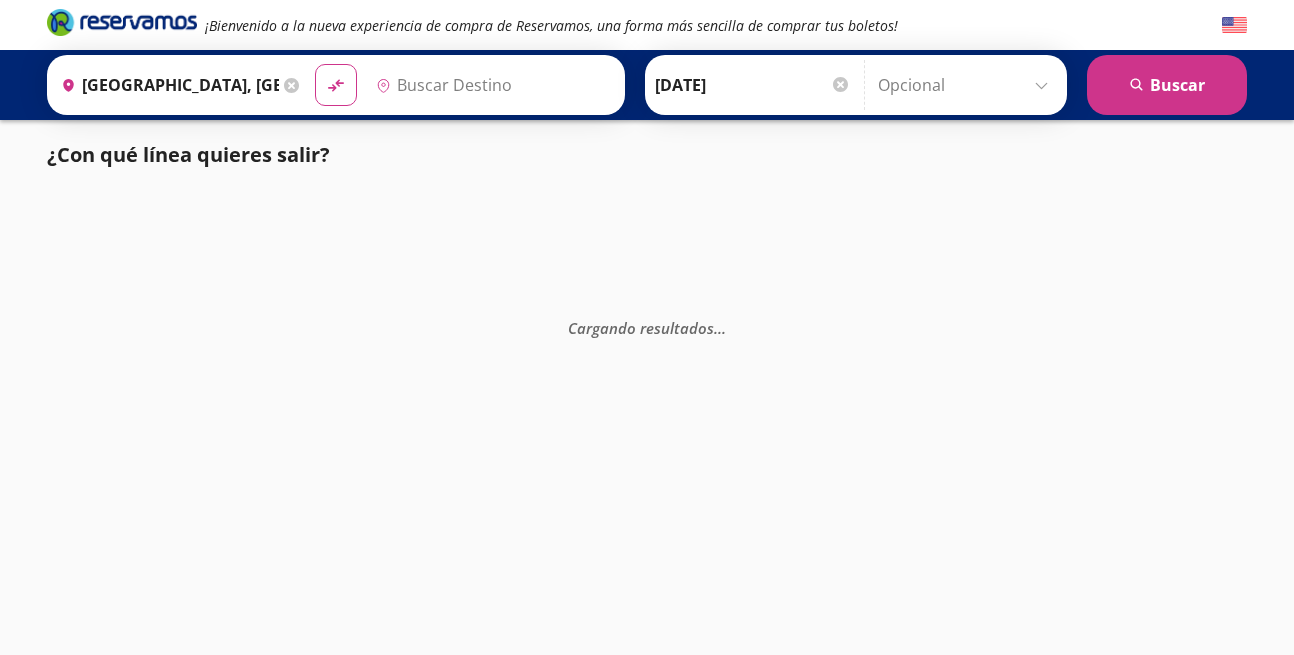 type on "[GEOGRAPHIC_DATA], [GEOGRAPHIC_DATA]" 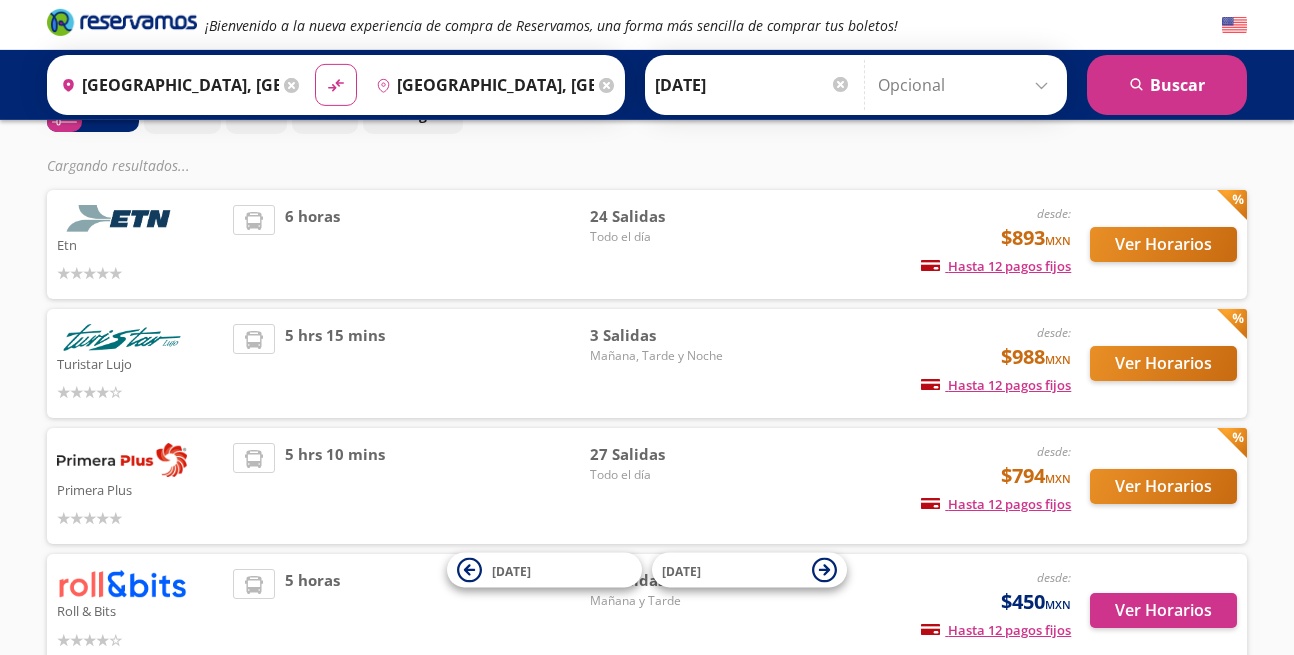 scroll, scrollTop: 0, scrollLeft: 0, axis: both 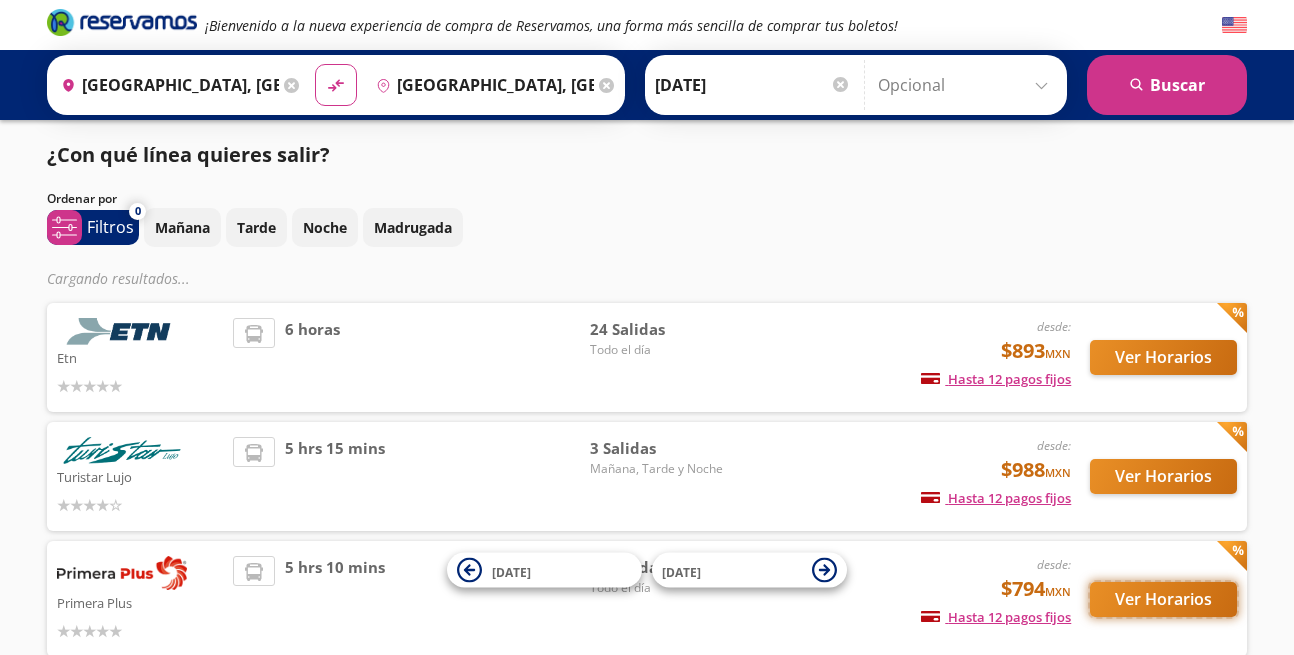 click on "Ver Horarios" at bounding box center [1163, 599] 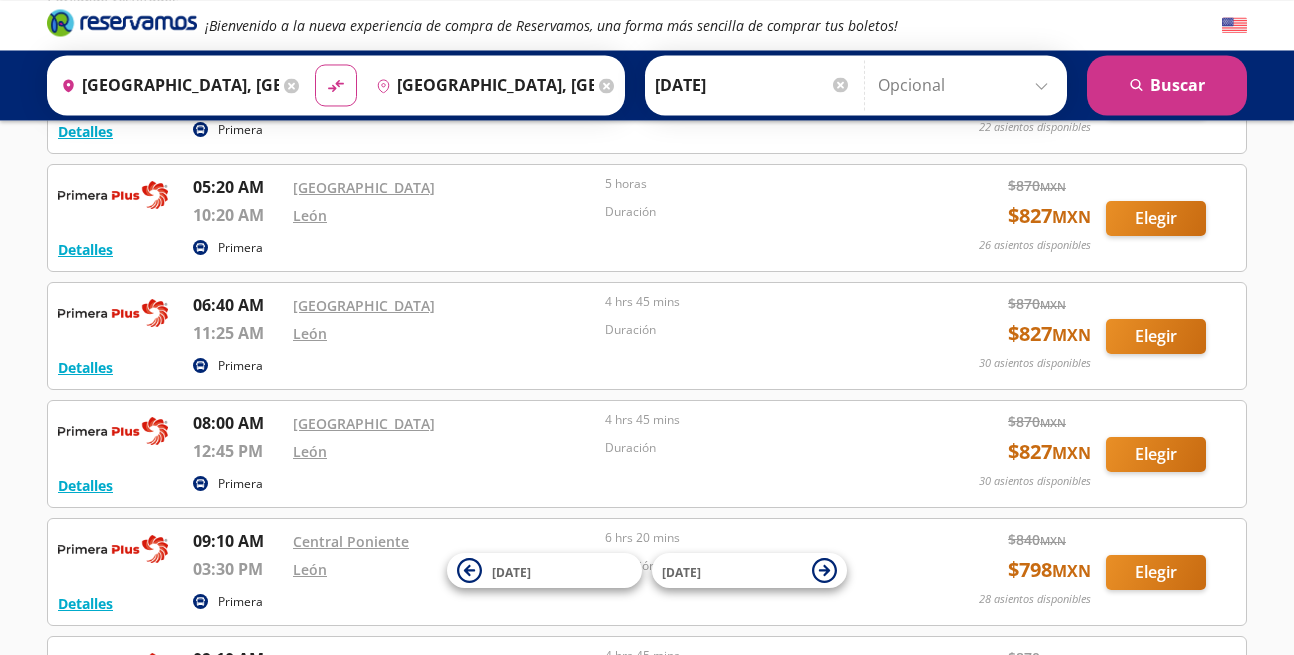 scroll, scrollTop: 0, scrollLeft: 0, axis: both 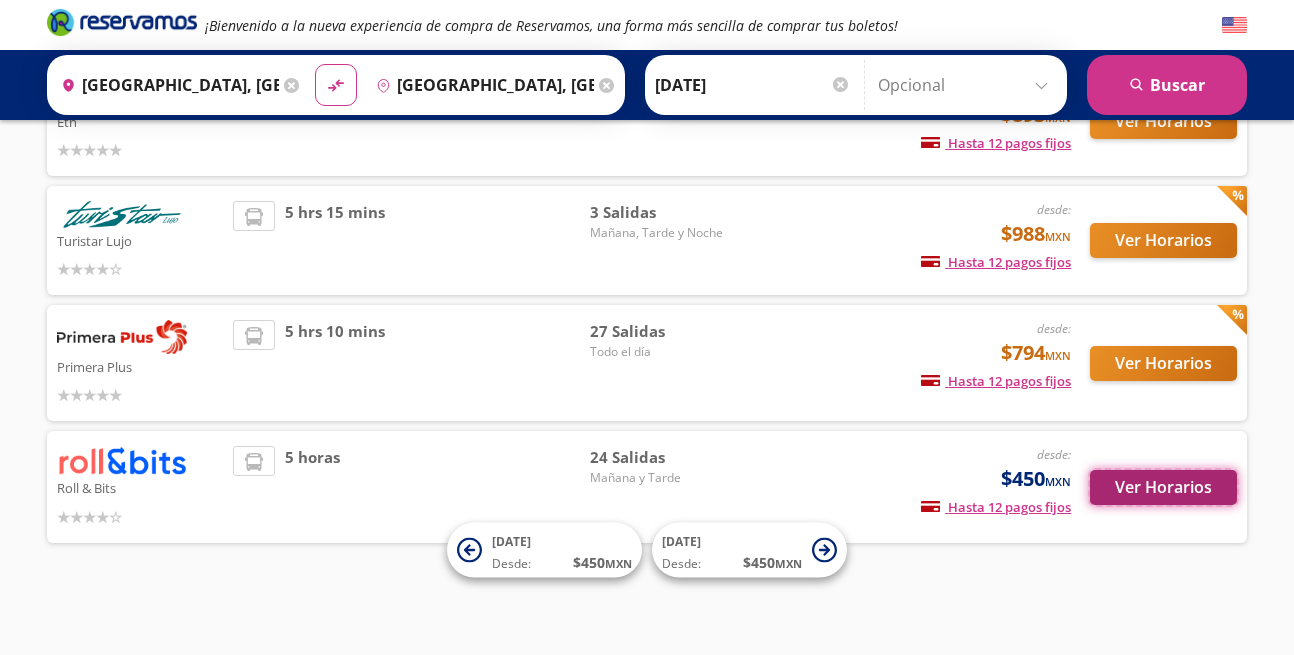 click on "Ver Horarios" at bounding box center [1163, 487] 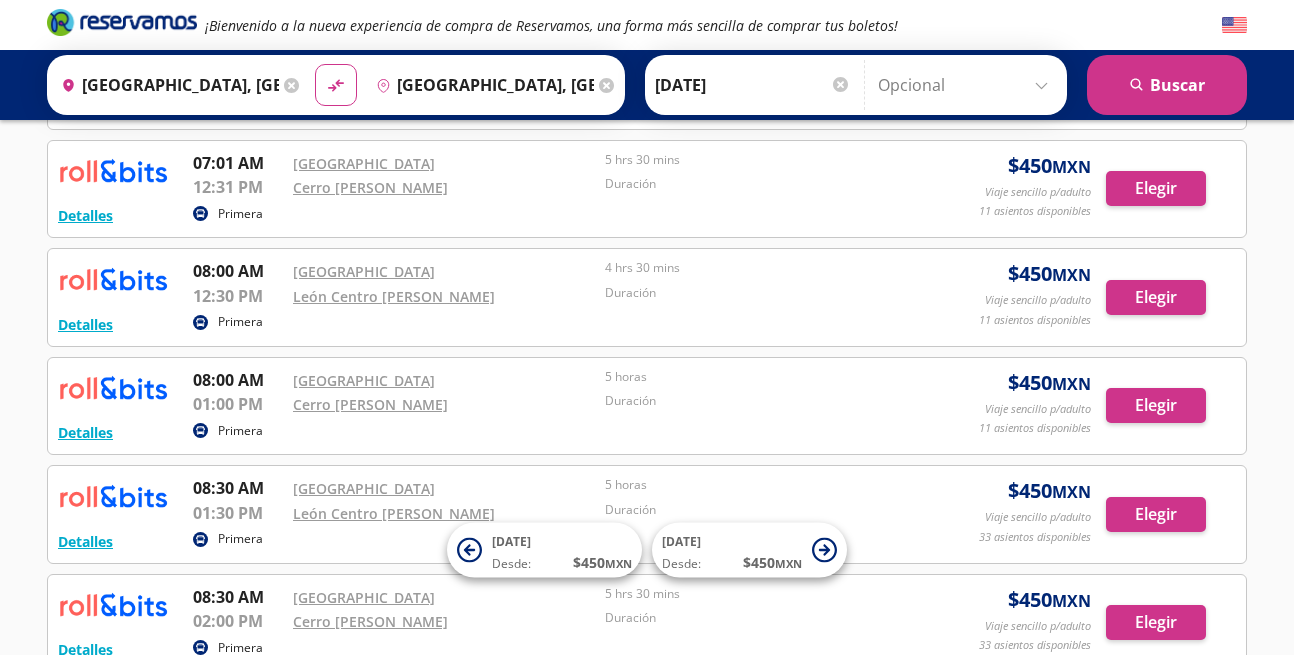 scroll, scrollTop: 0, scrollLeft: 0, axis: both 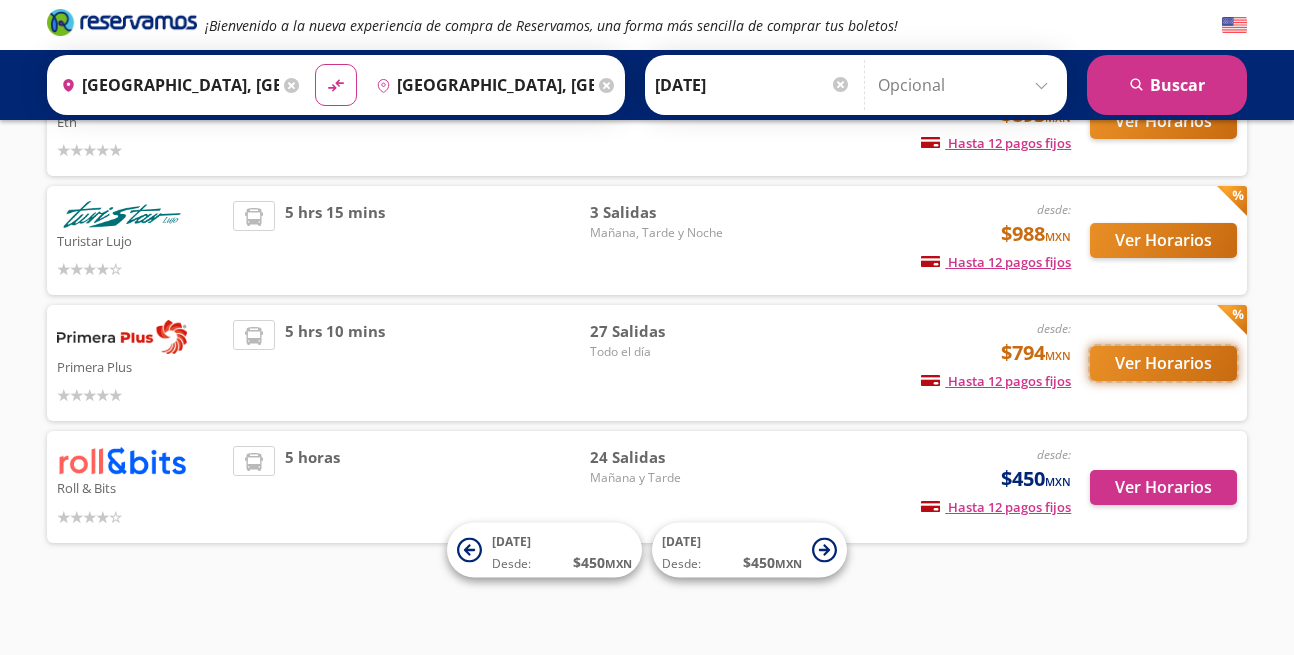 click on "Ver Horarios" at bounding box center [1163, 363] 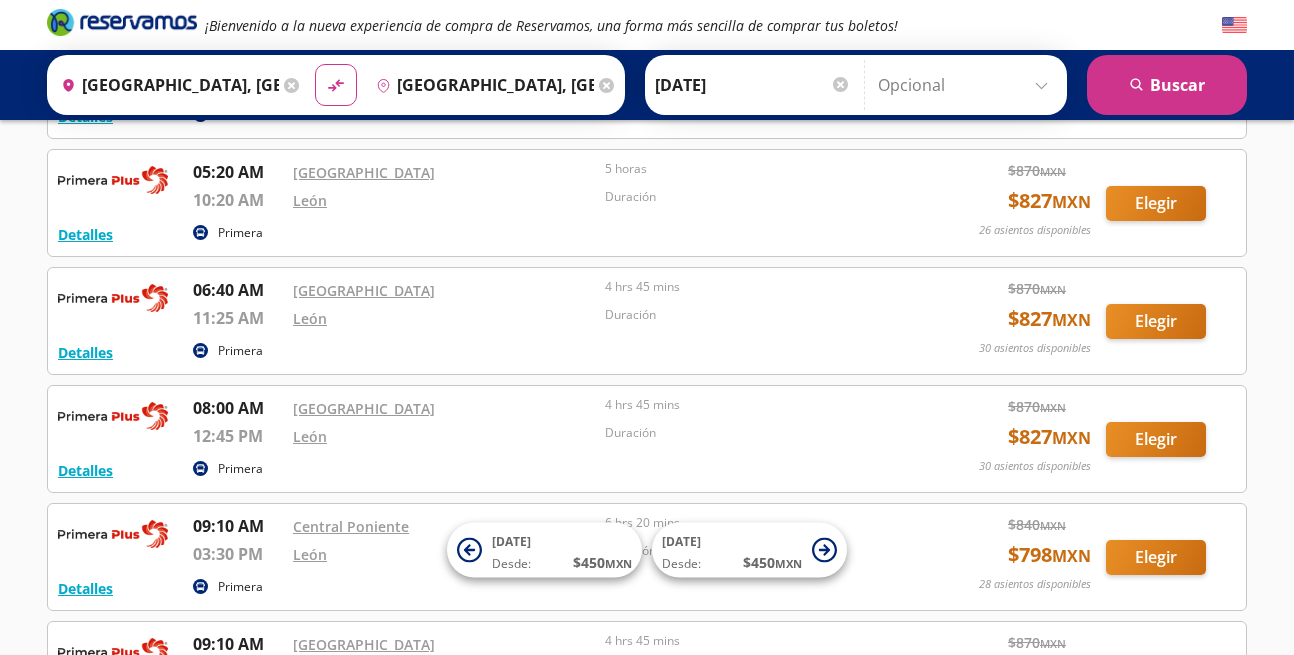 scroll, scrollTop: 0, scrollLeft: 0, axis: both 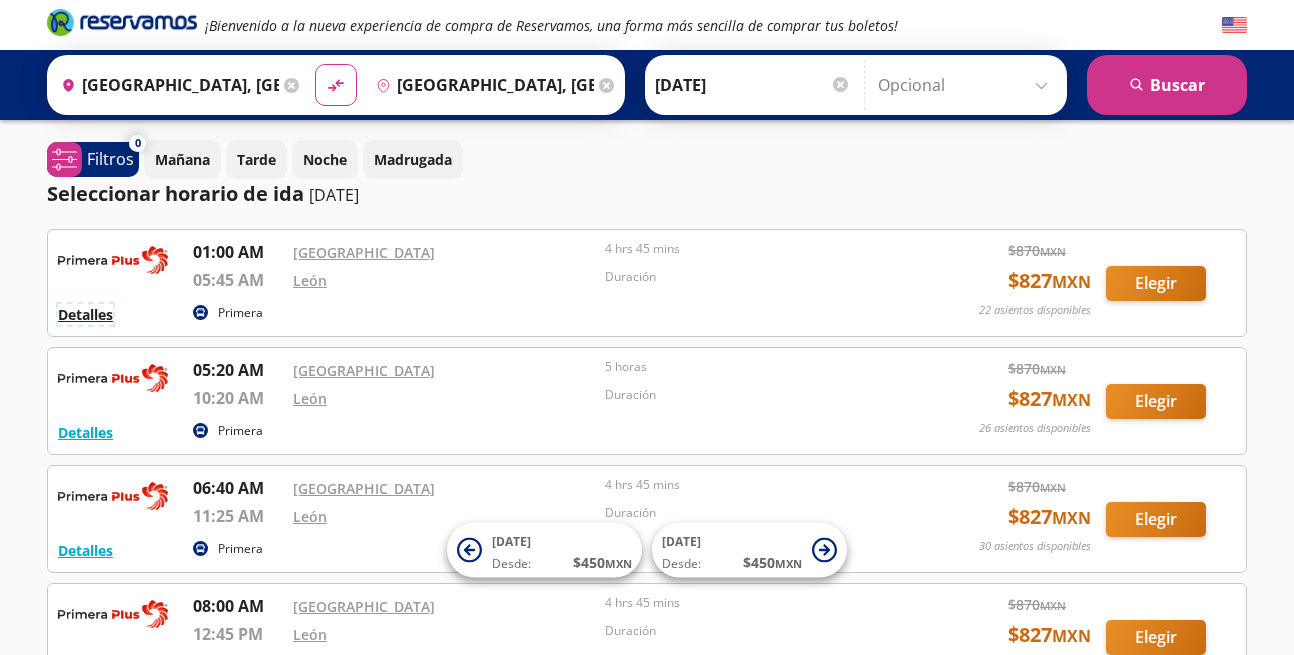click on "Detalles" at bounding box center [85, 314] 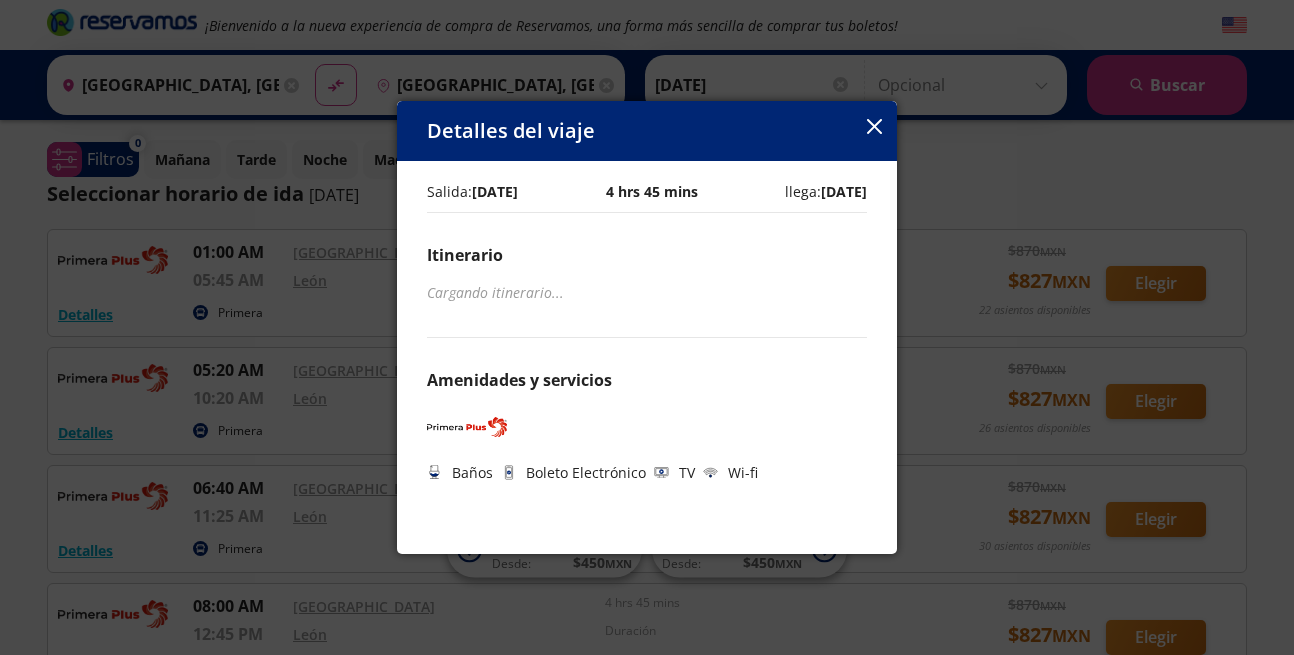 click at bounding box center [874, 128] 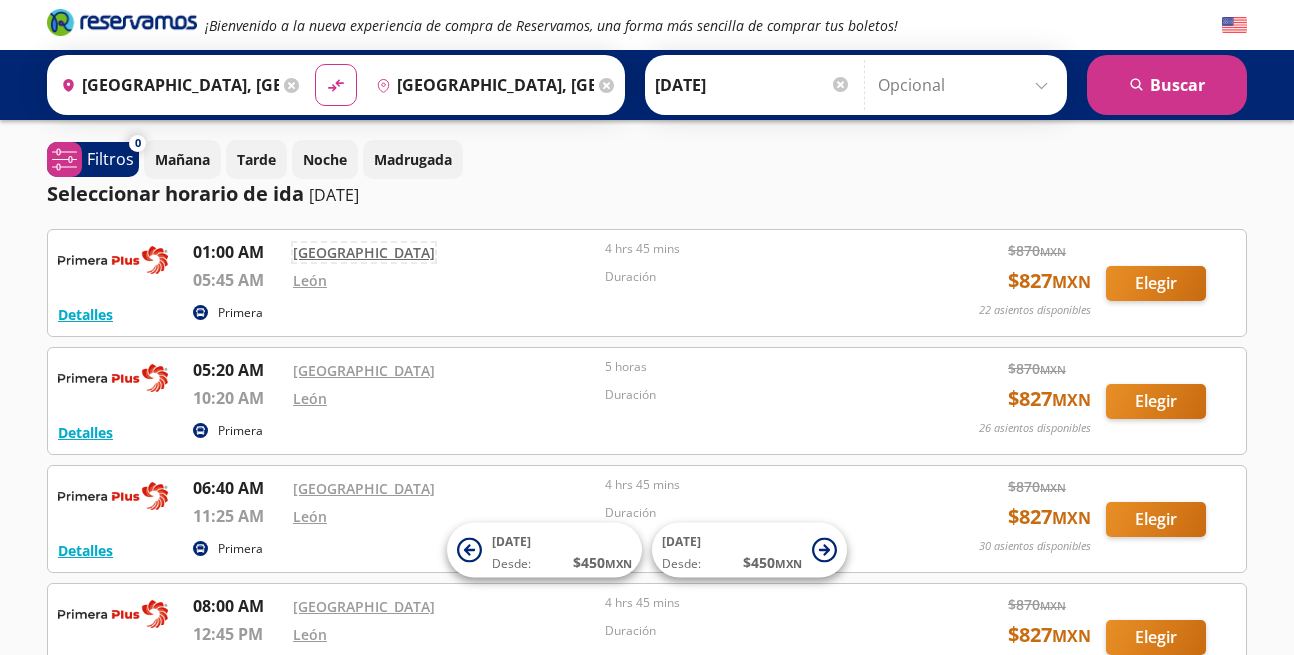 click on "[GEOGRAPHIC_DATA]" at bounding box center [364, 252] 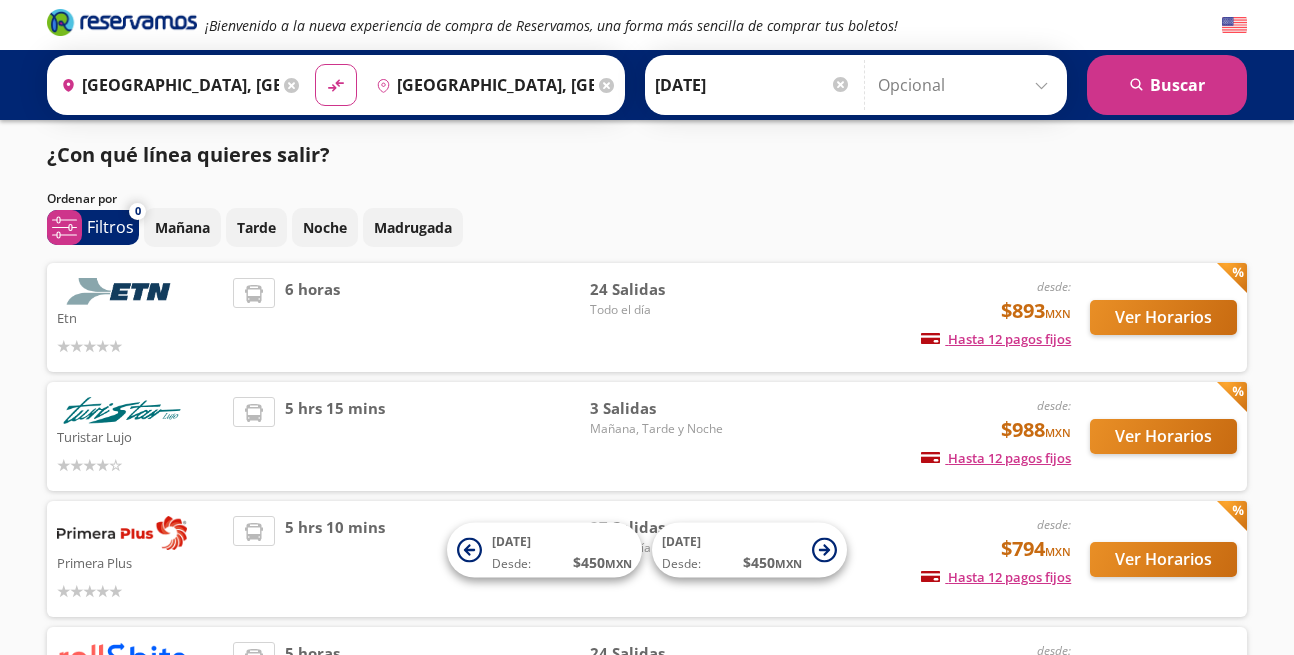 scroll, scrollTop: 198, scrollLeft: 0, axis: vertical 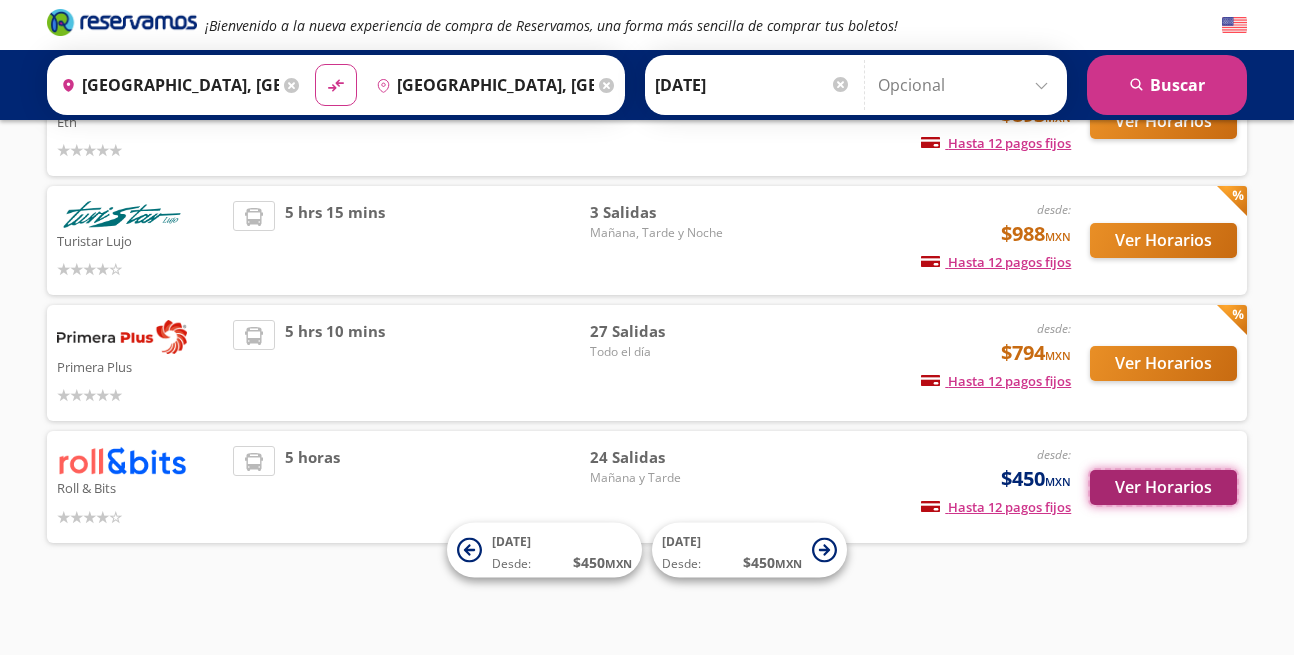 click on "Ver Horarios" at bounding box center (1163, 487) 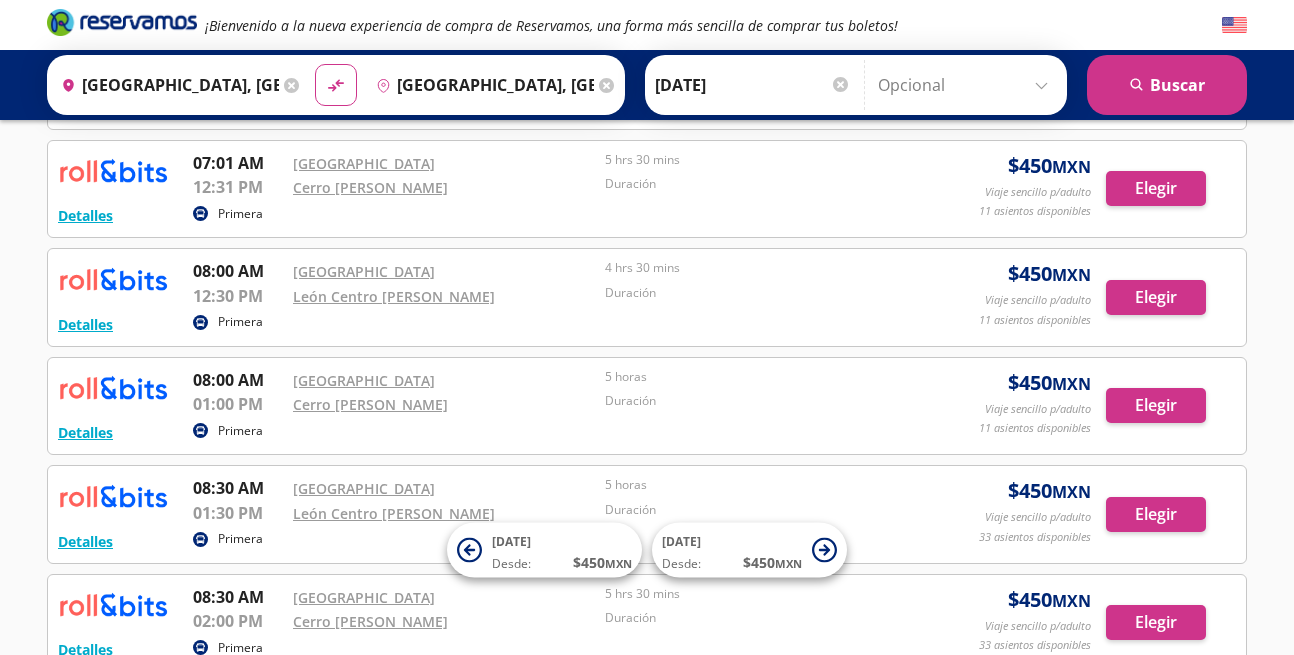 scroll, scrollTop: 0, scrollLeft: 0, axis: both 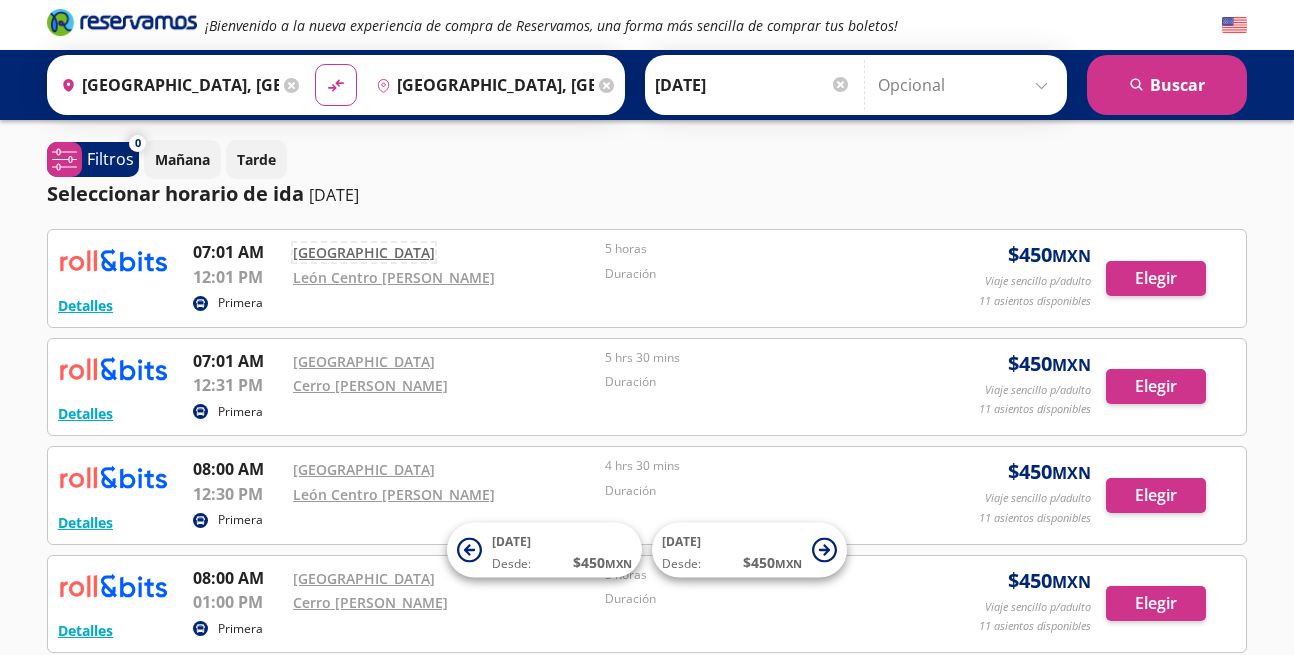 click on "[GEOGRAPHIC_DATA]" at bounding box center [364, 252] 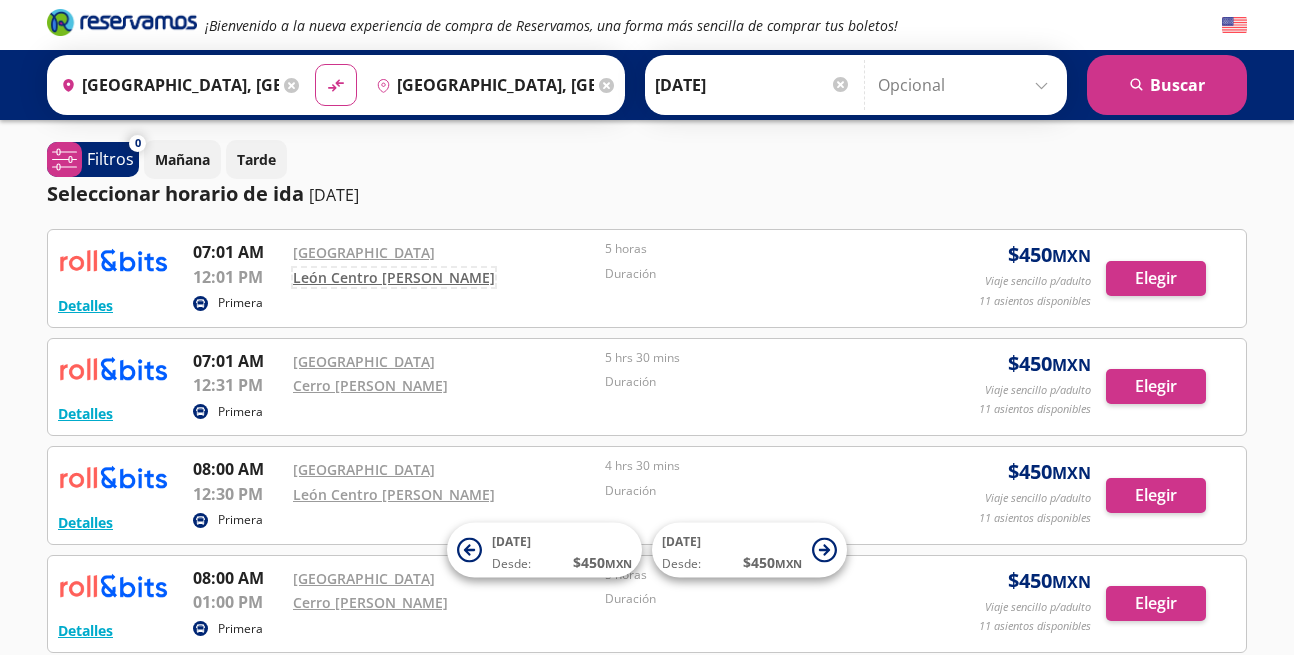 click on "León Centro [PERSON_NAME]" at bounding box center [394, 277] 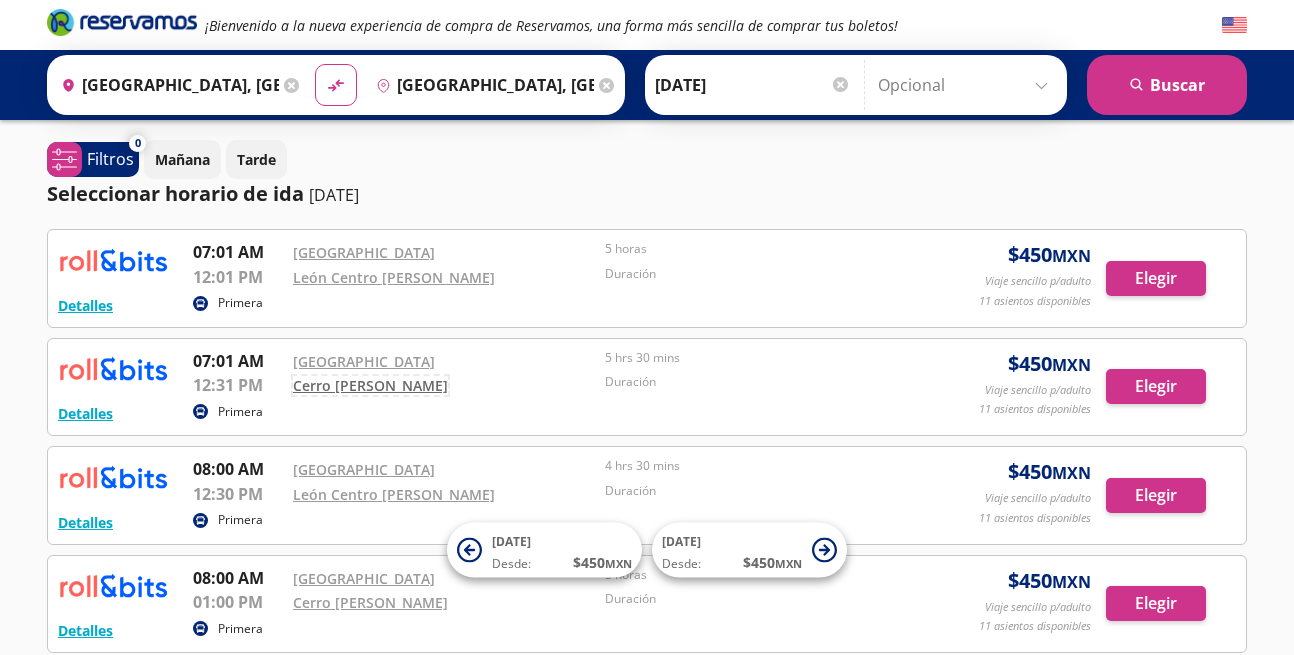 click on "Cerro [PERSON_NAME]" at bounding box center (370, 385) 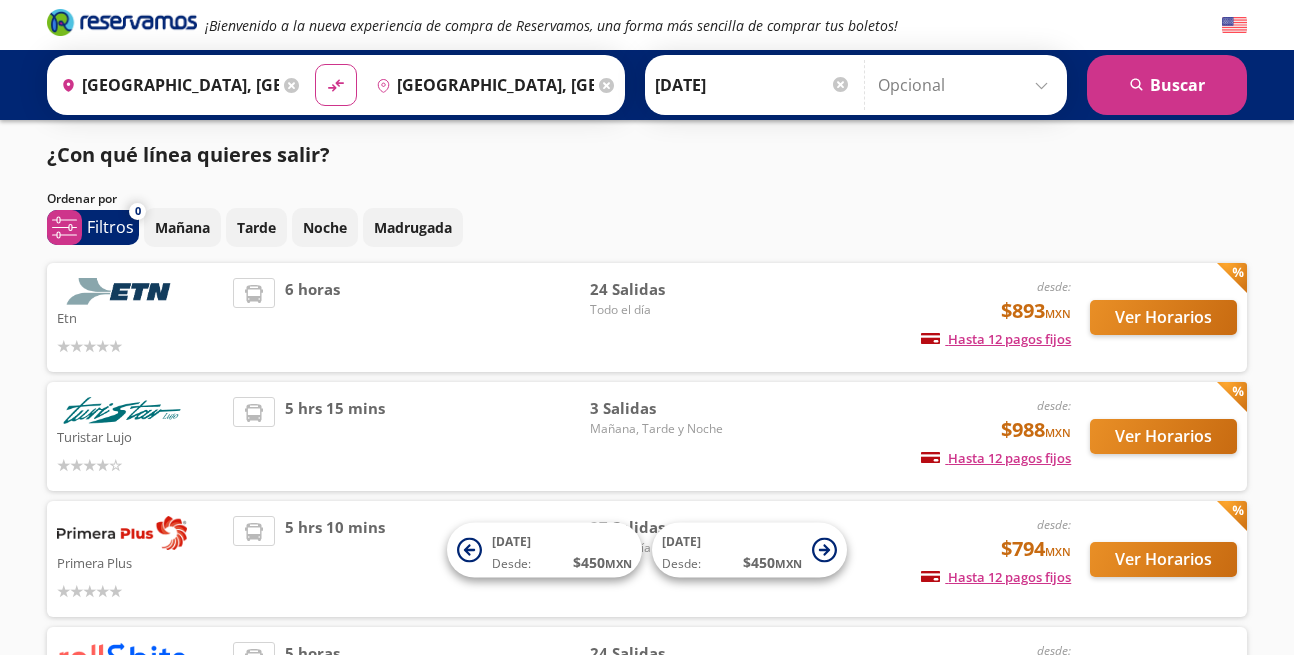 scroll, scrollTop: 198, scrollLeft: 0, axis: vertical 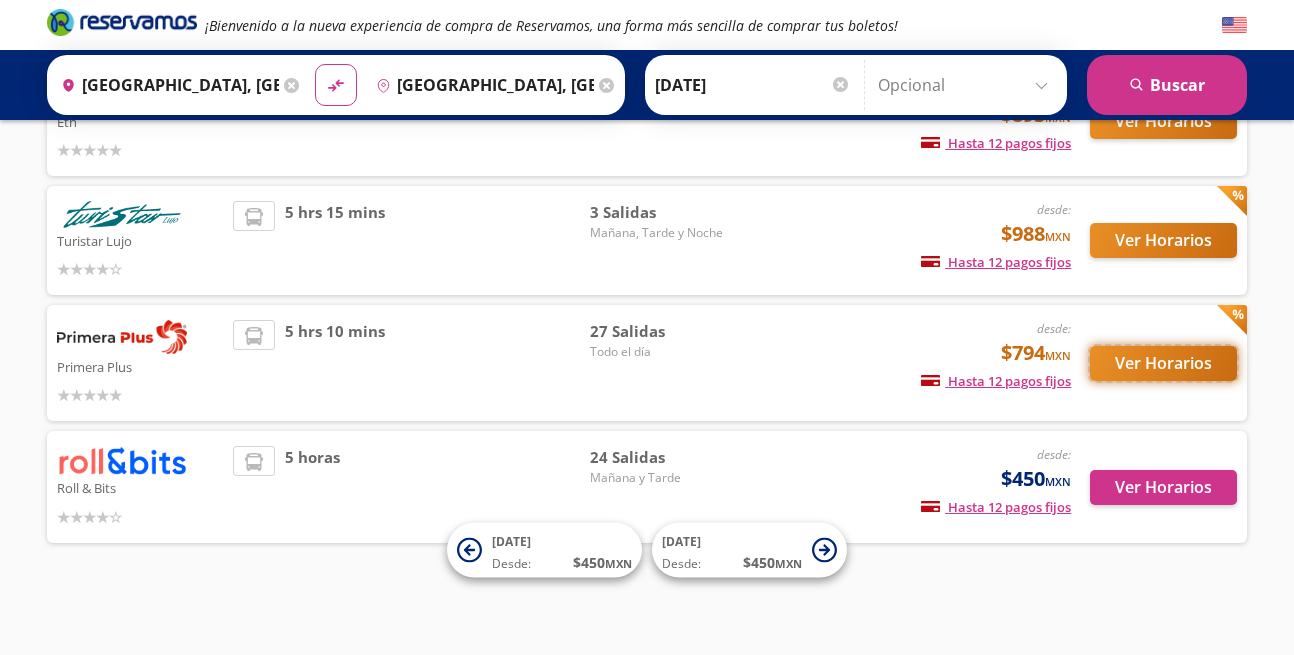 click on "Ver Horarios" at bounding box center (1163, 363) 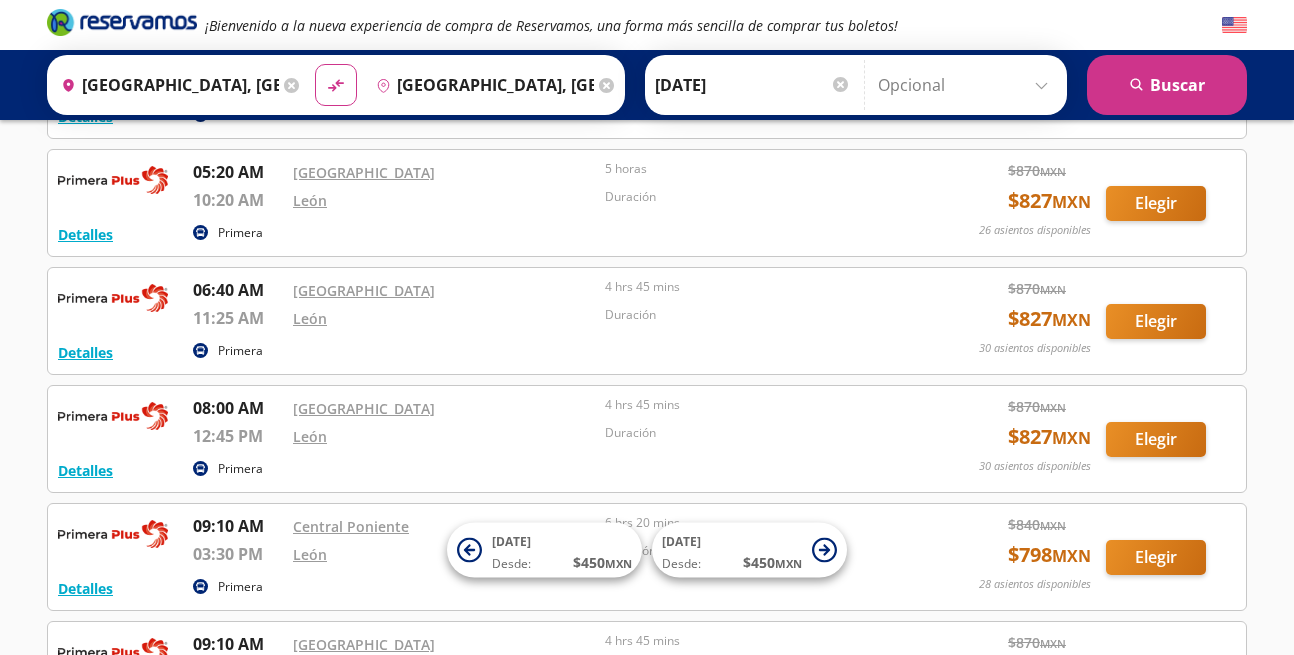 scroll, scrollTop: 0, scrollLeft: 0, axis: both 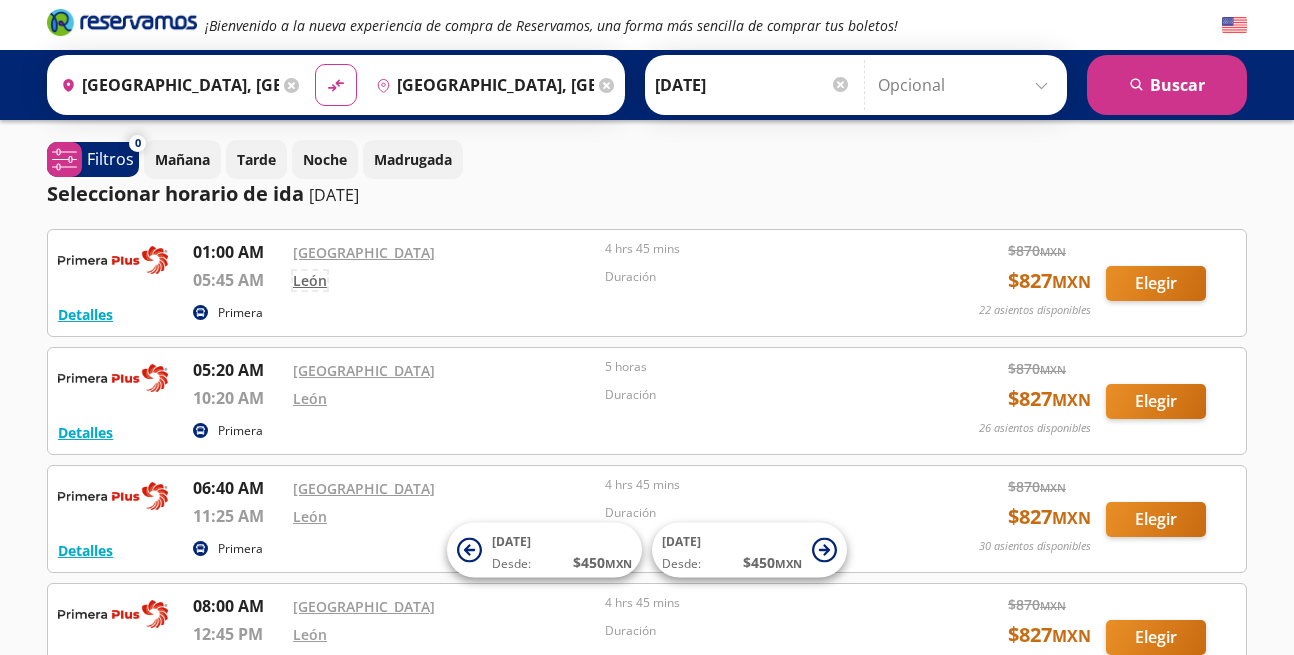 click on "León" at bounding box center [310, 280] 